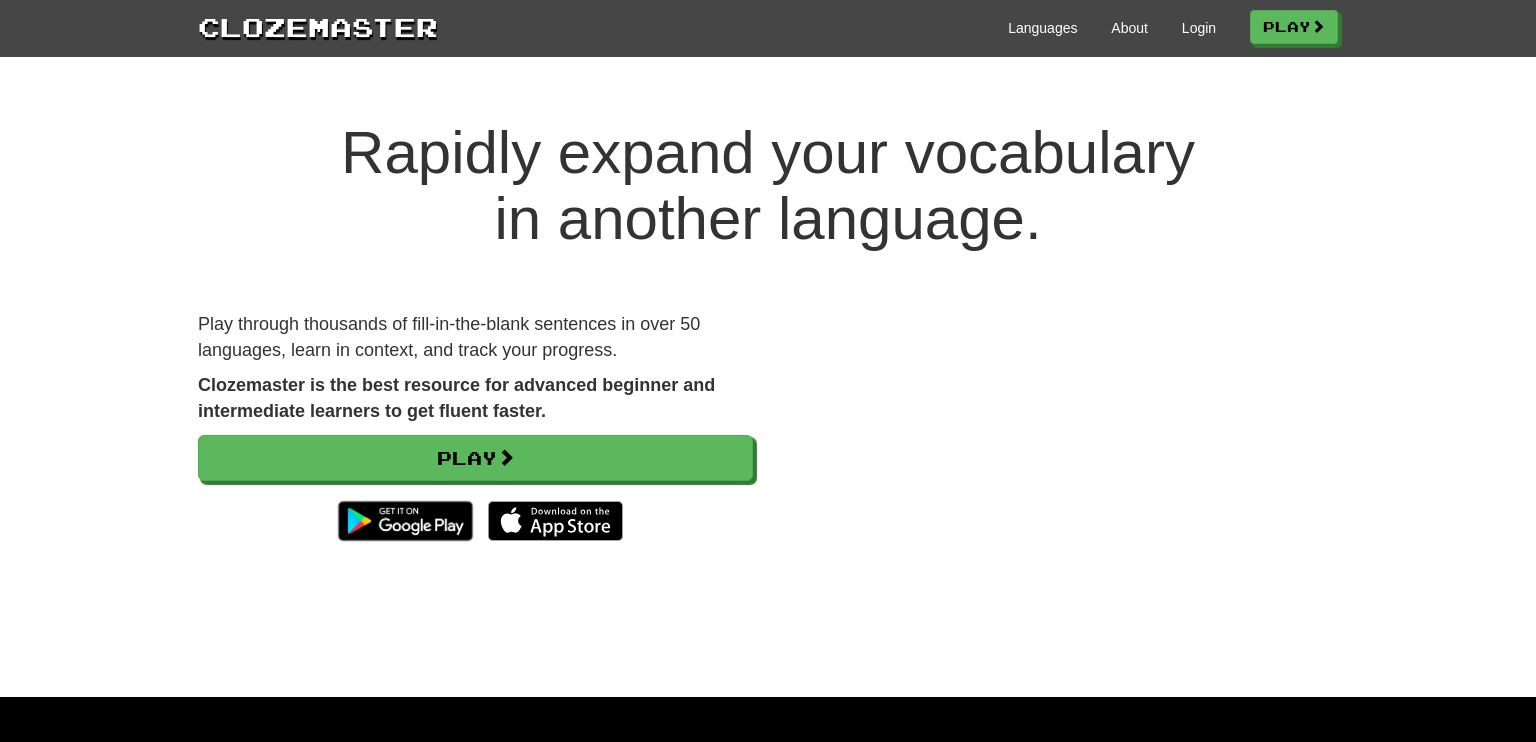 scroll, scrollTop: 0, scrollLeft: 0, axis: both 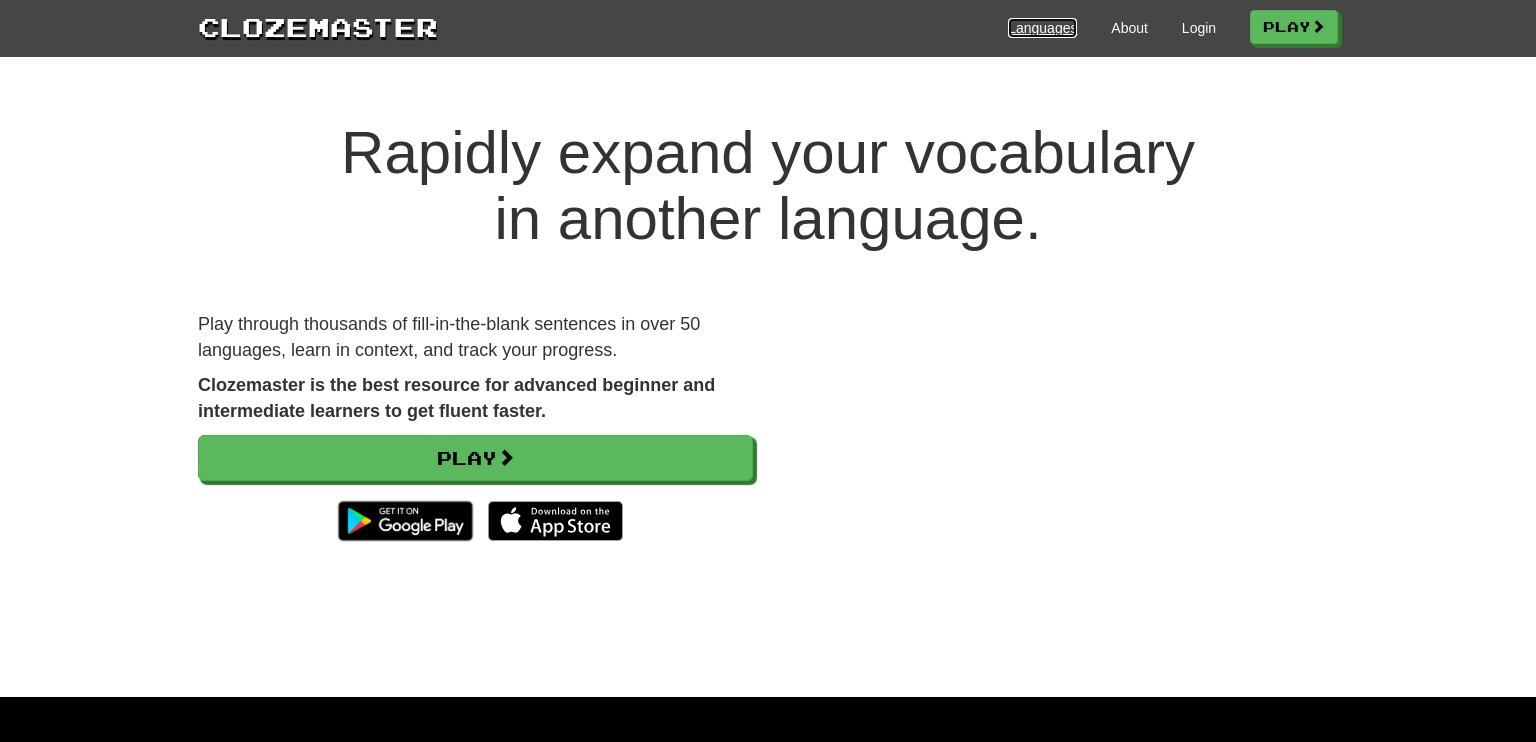 click on "Languages" at bounding box center (1042, 28) 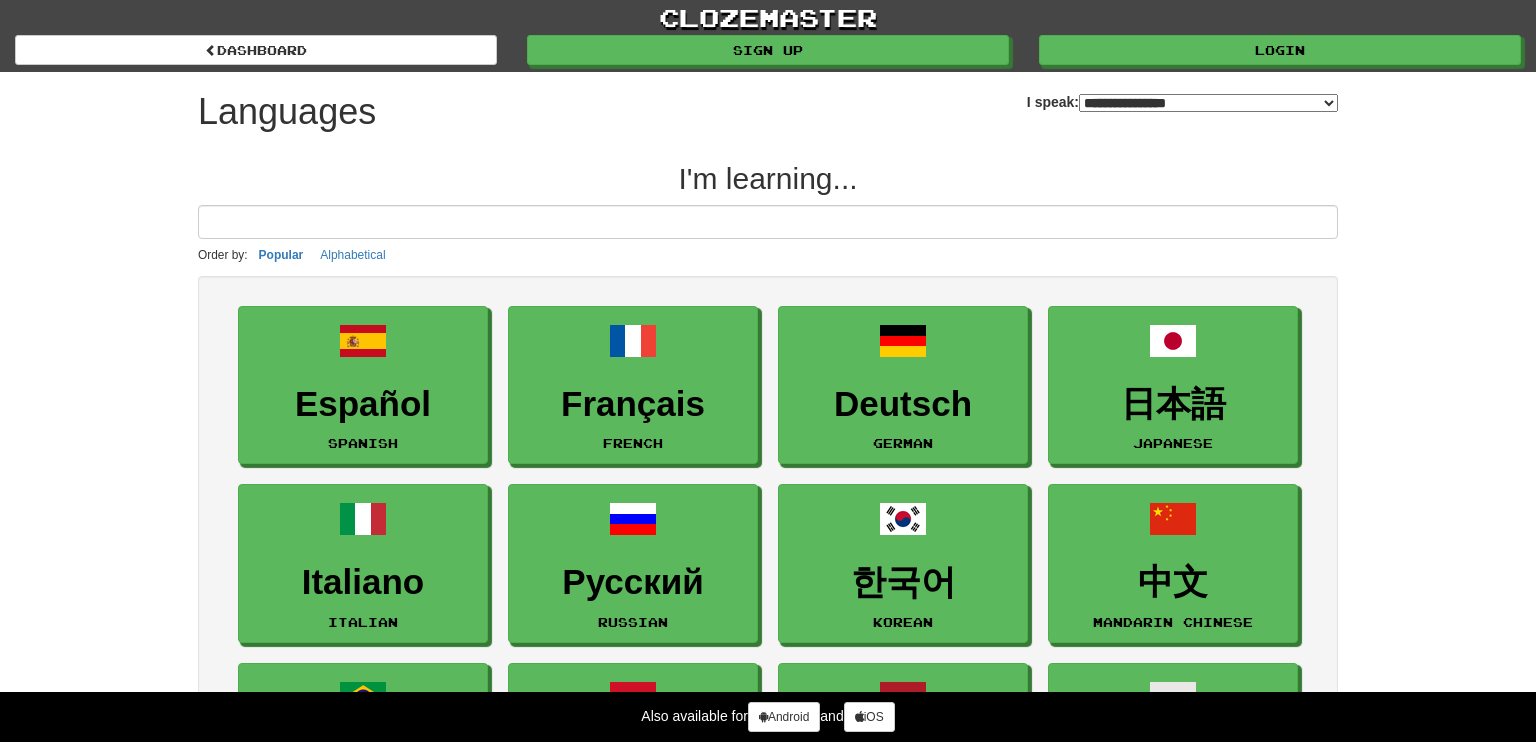 select on "*******" 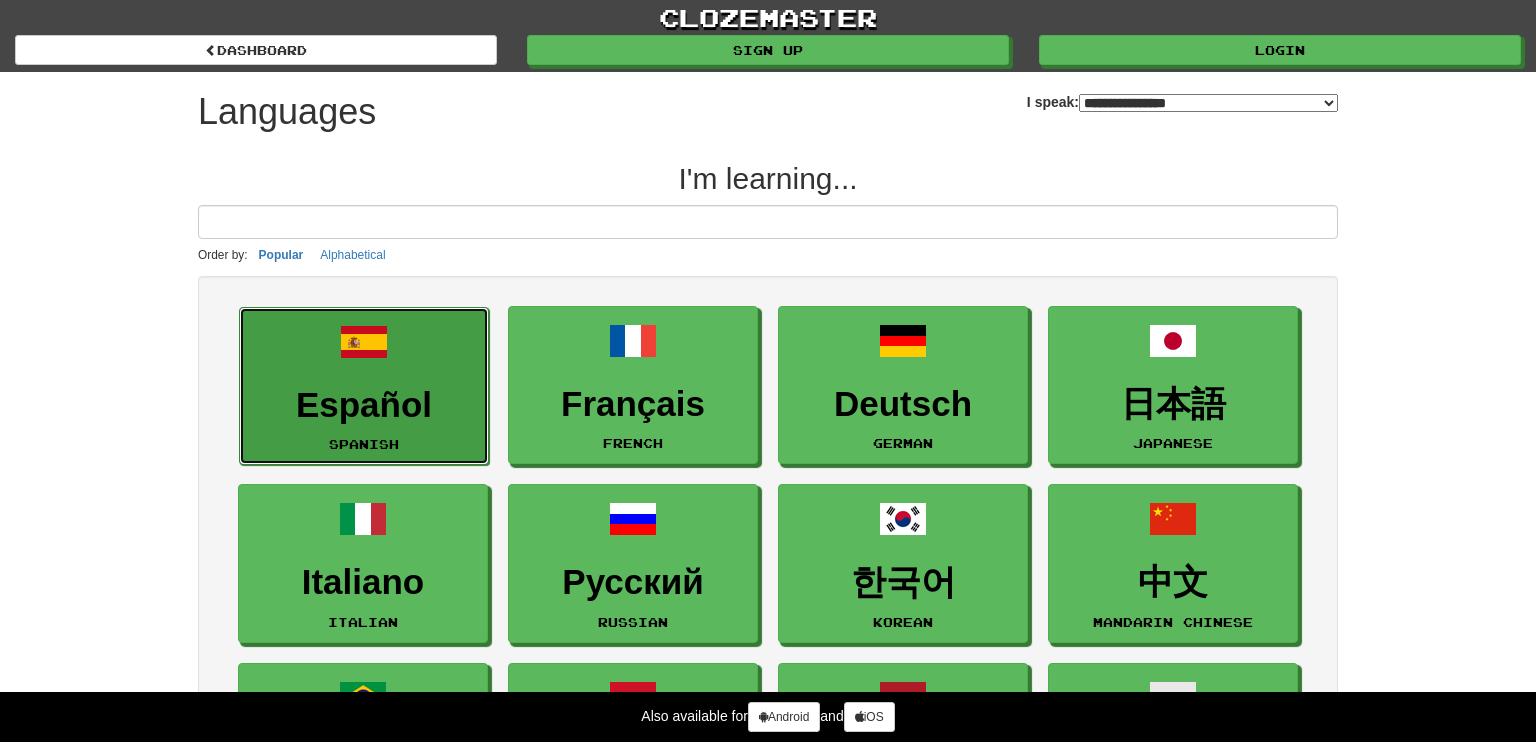 click on "Español" at bounding box center (364, 405) 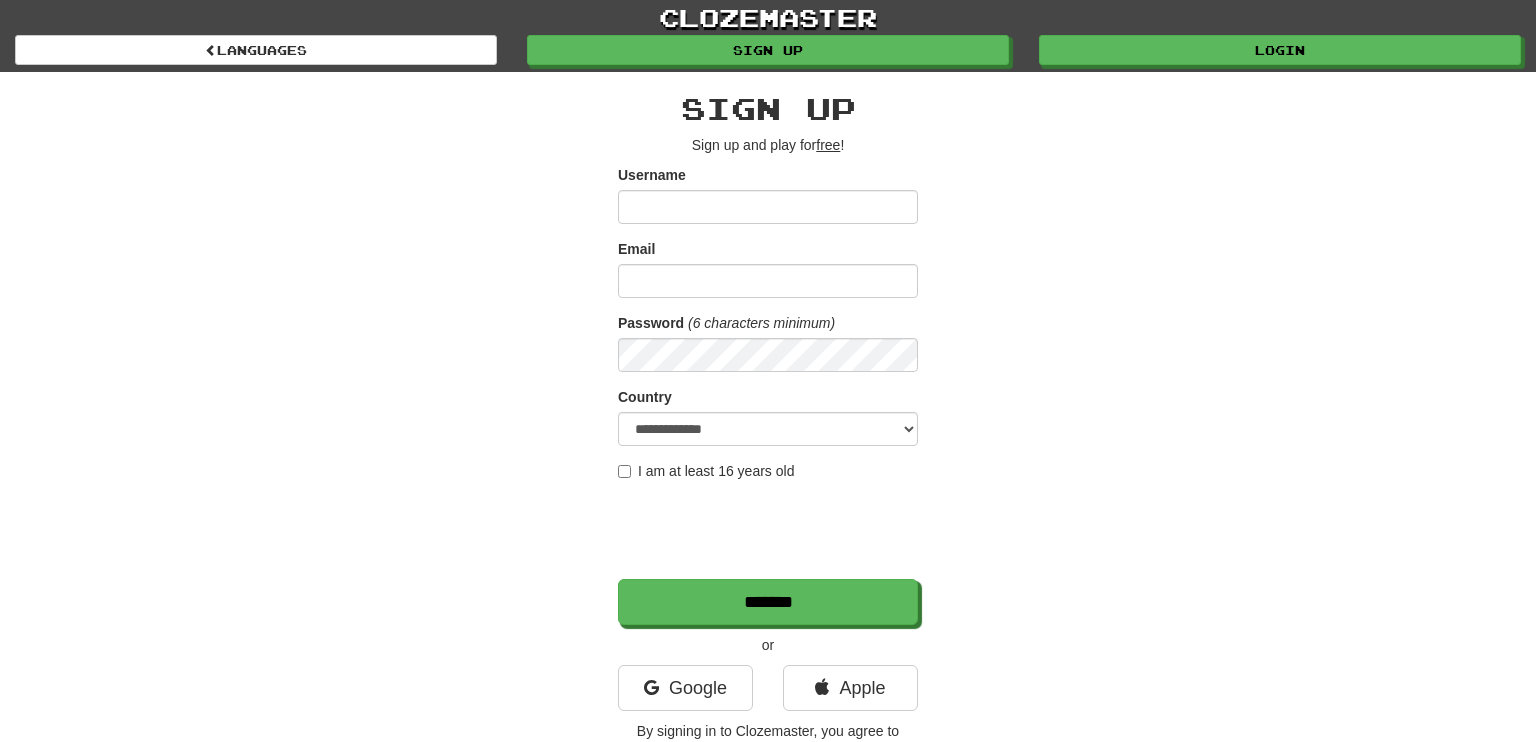 scroll, scrollTop: 0, scrollLeft: 0, axis: both 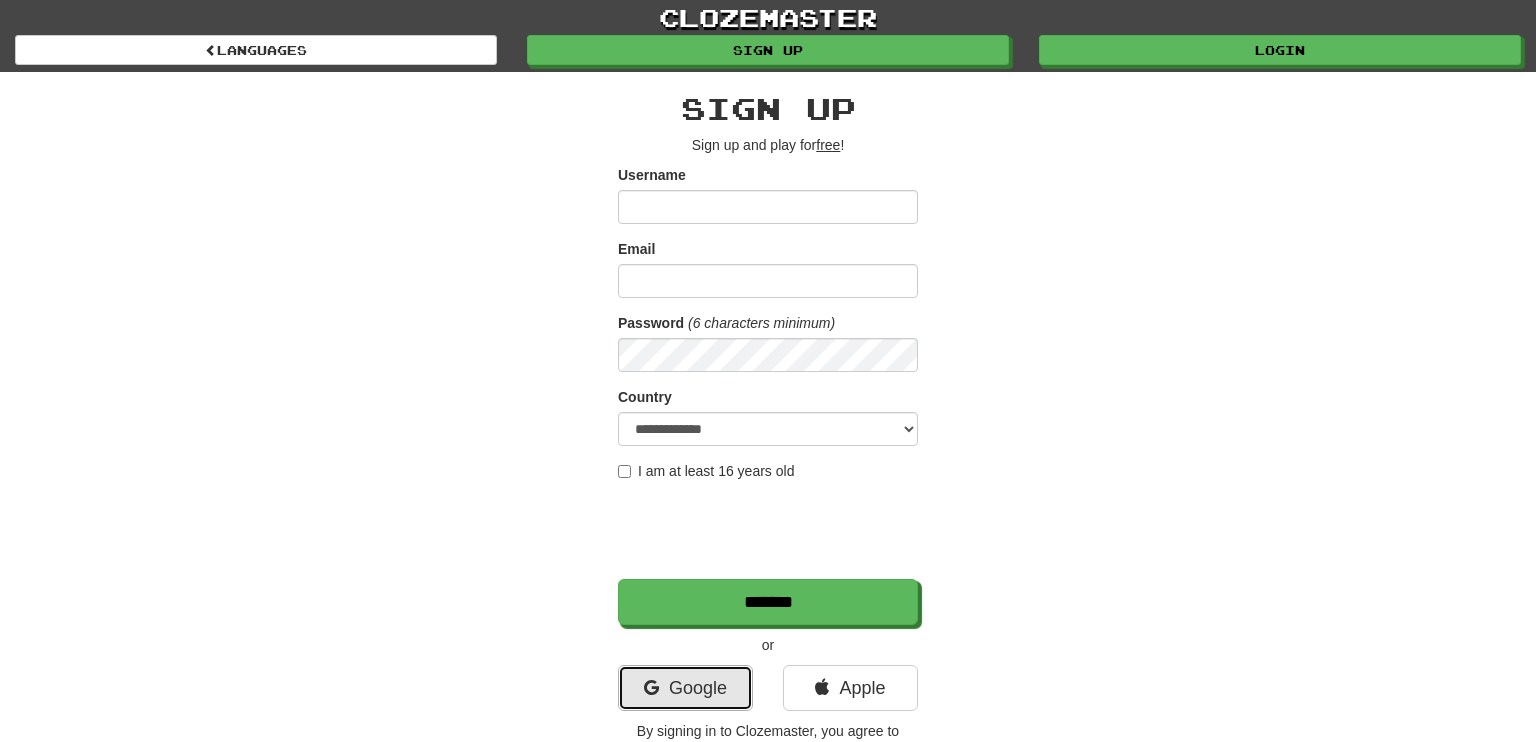 click on "Google" at bounding box center (685, 688) 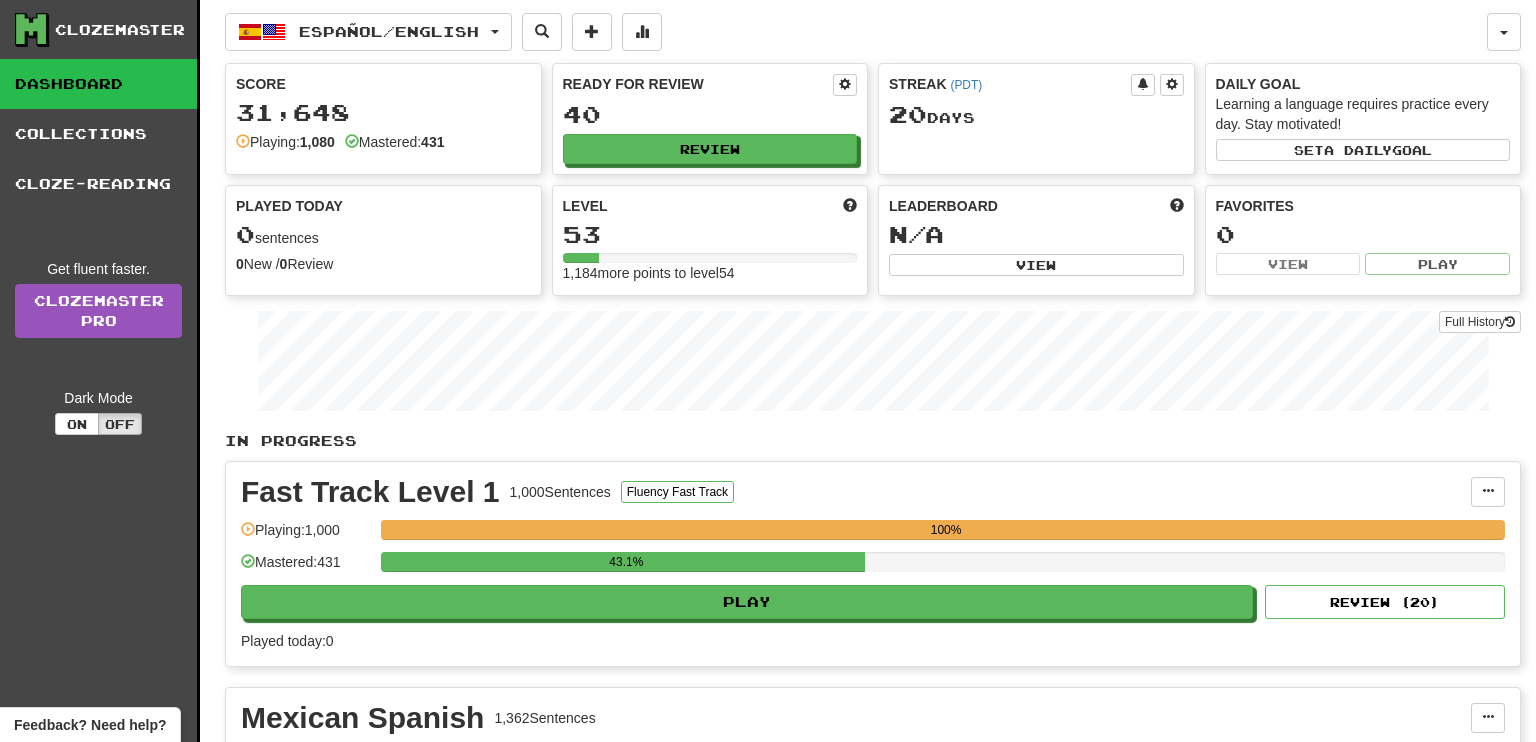 scroll, scrollTop: 0, scrollLeft: 0, axis: both 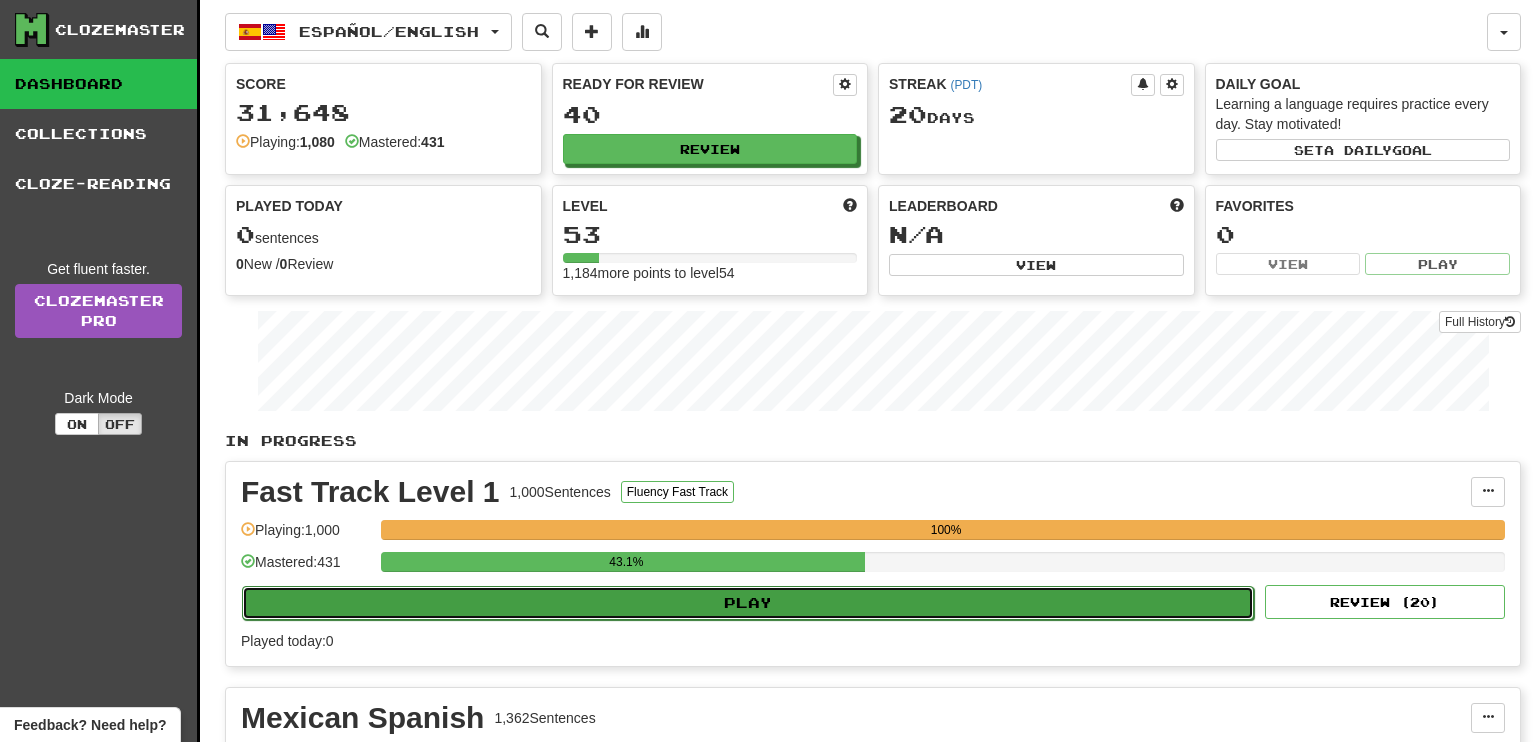 click on "Play" at bounding box center [748, 603] 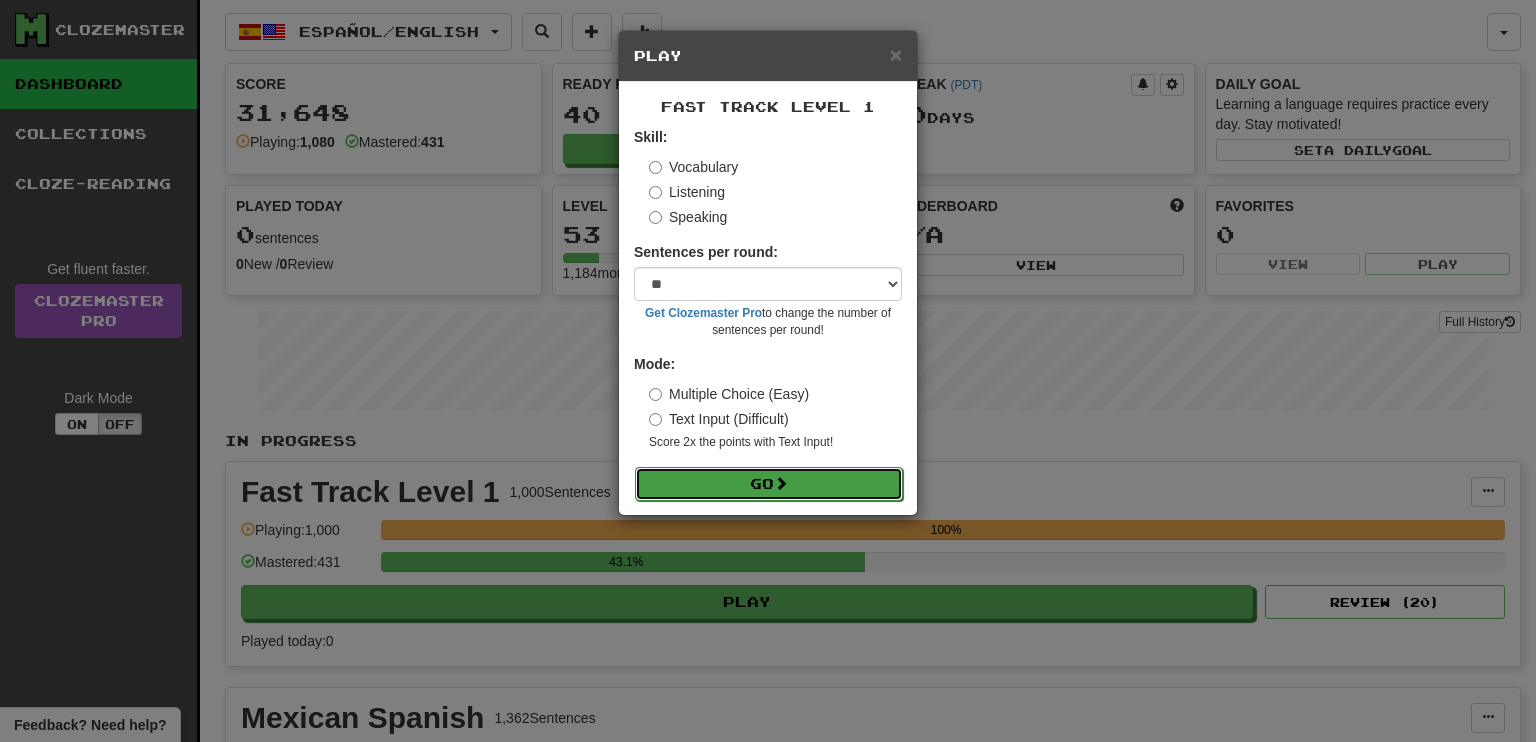 click on "Go" at bounding box center (769, 484) 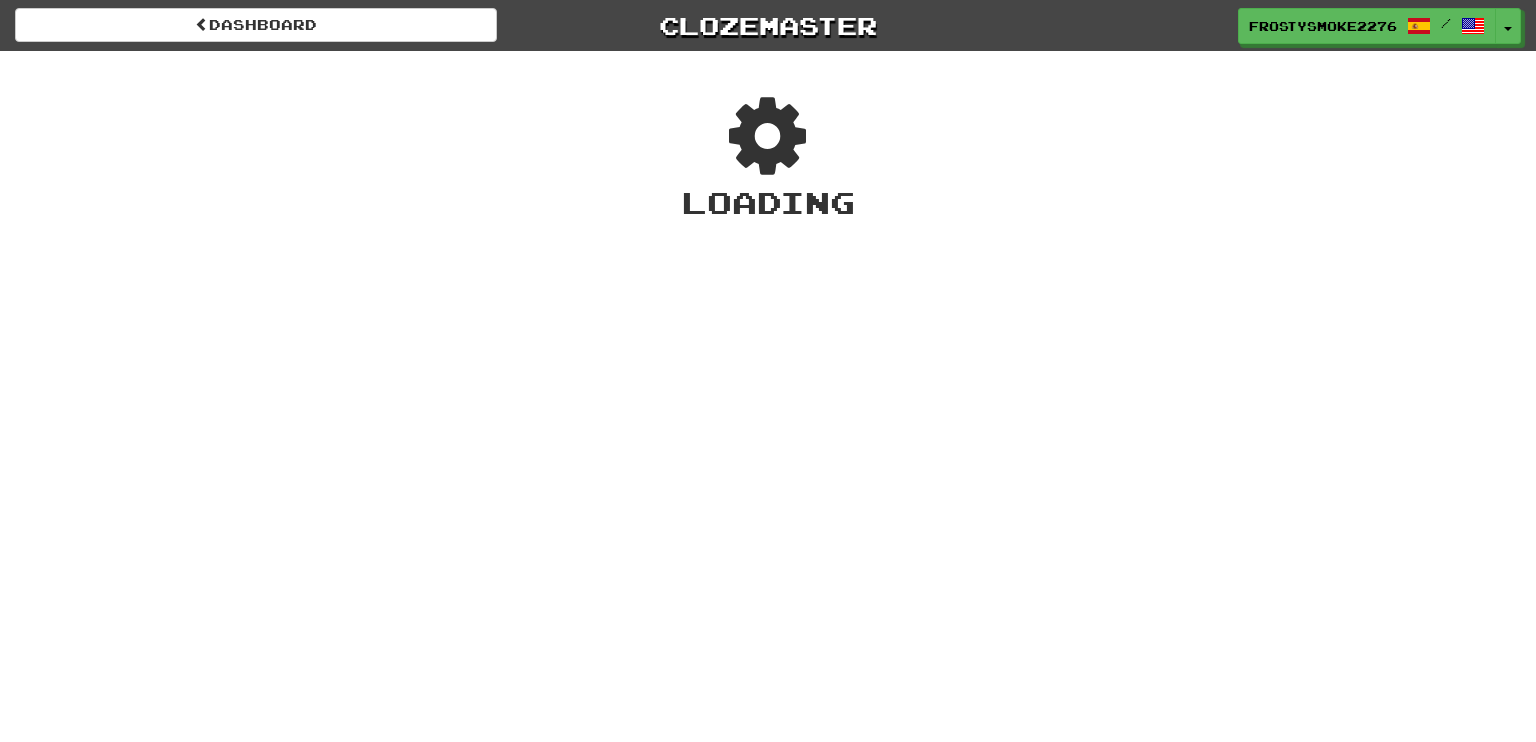 scroll, scrollTop: 0, scrollLeft: 0, axis: both 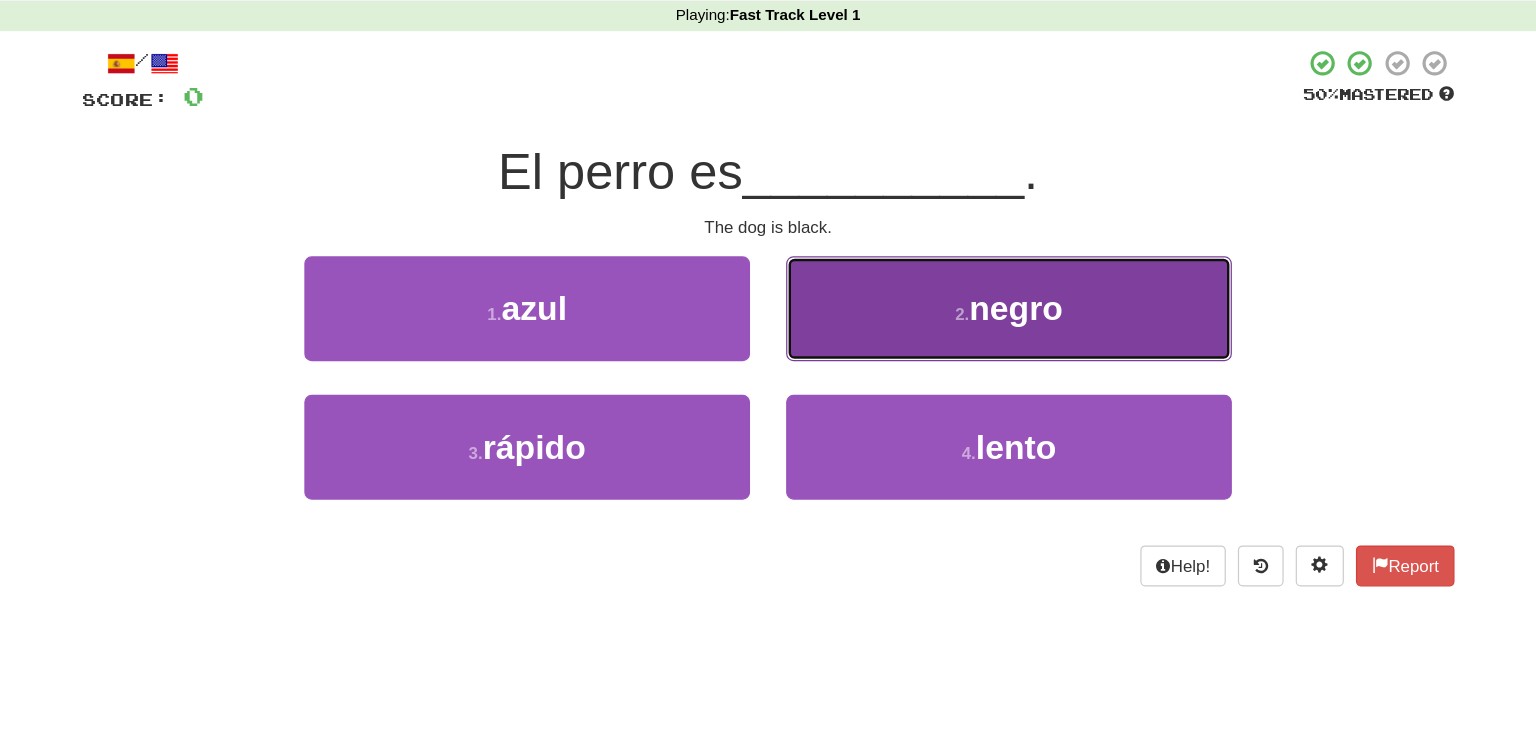 click on "negro" at bounding box center (974, 338) 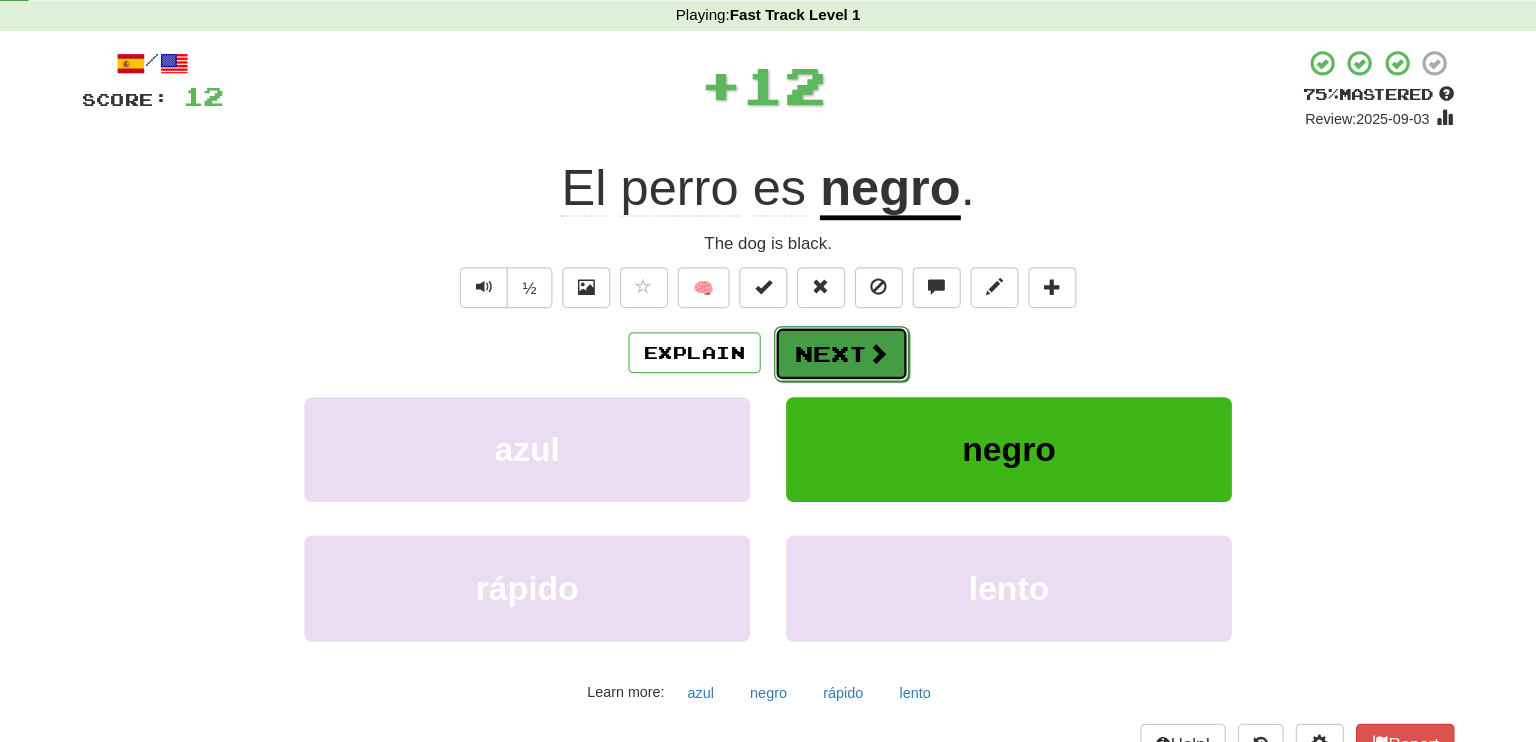click at bounding box center [859, 375] 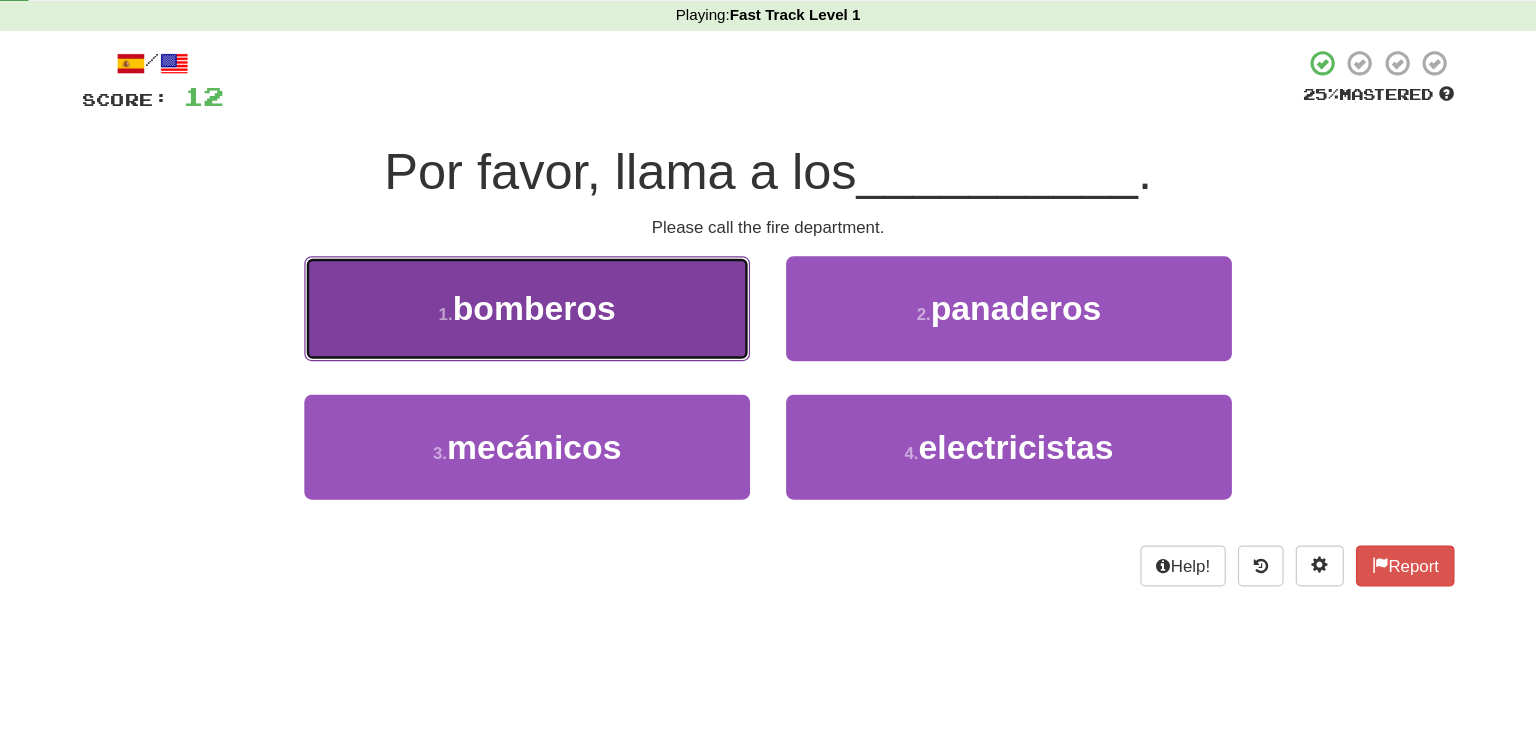 click on "1 .  bomberos" at bounding box center (568, 338) 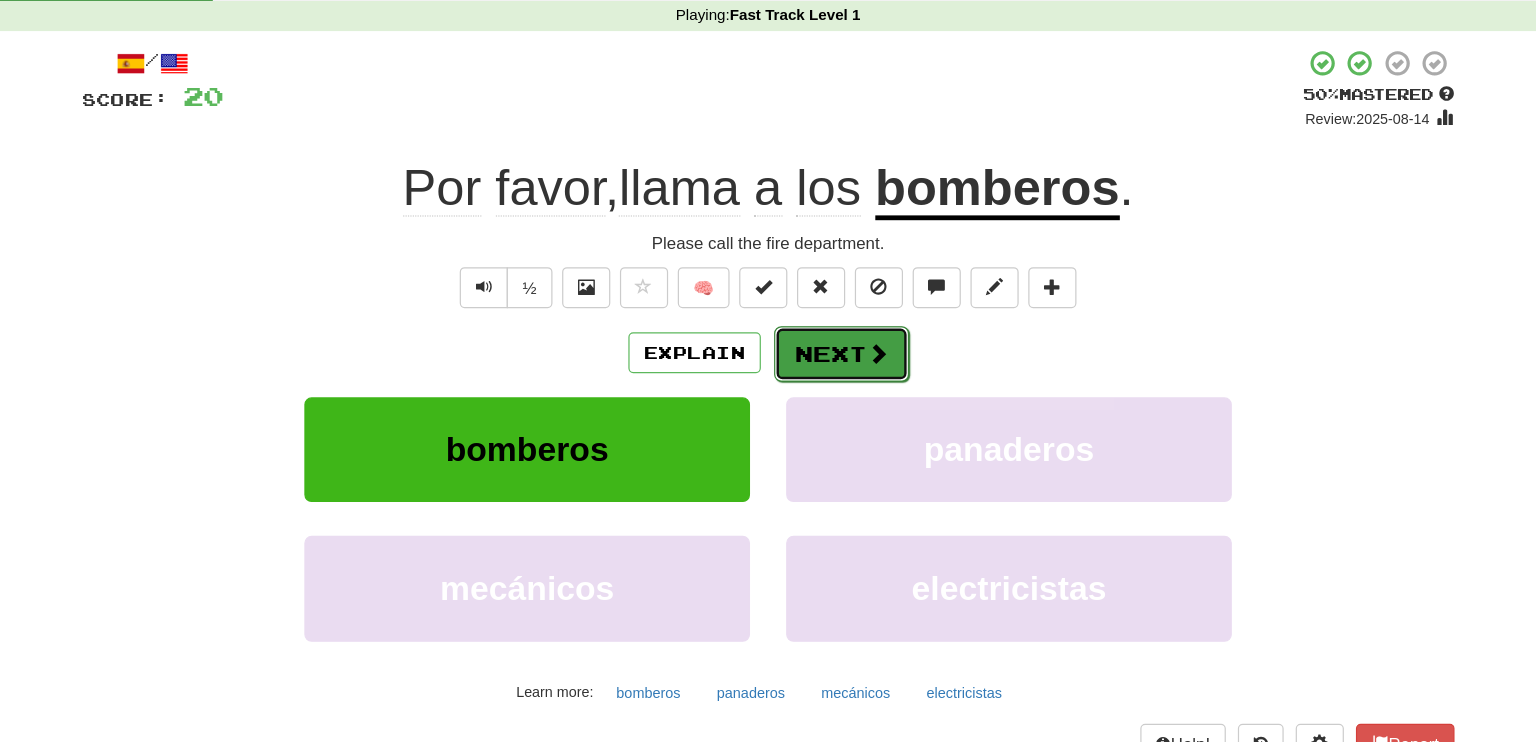 click on "Next" at bounding box center (829, 376) 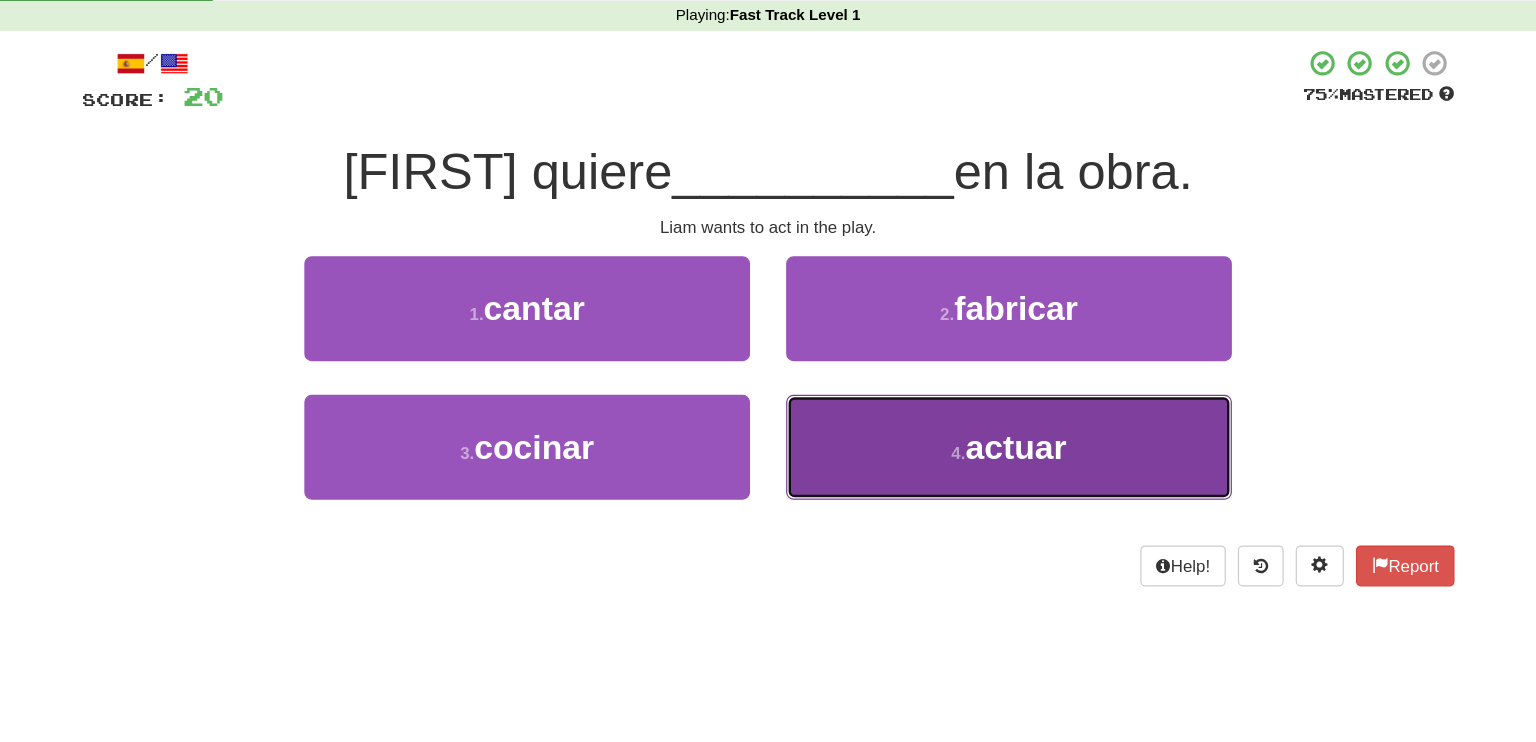 click on "actuar" at bounding box center (974, 453) 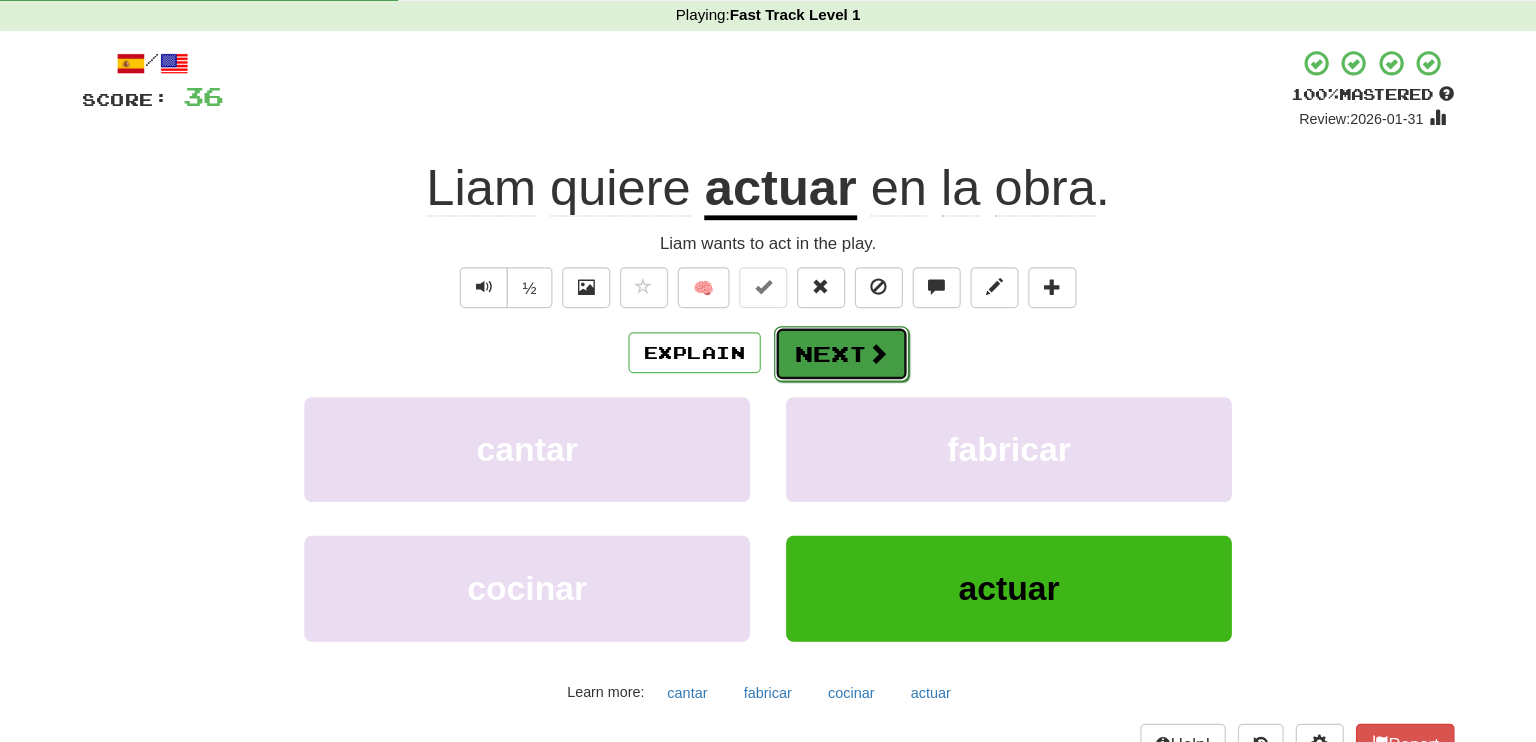 click on "Next" at bounding box center [829, 376] 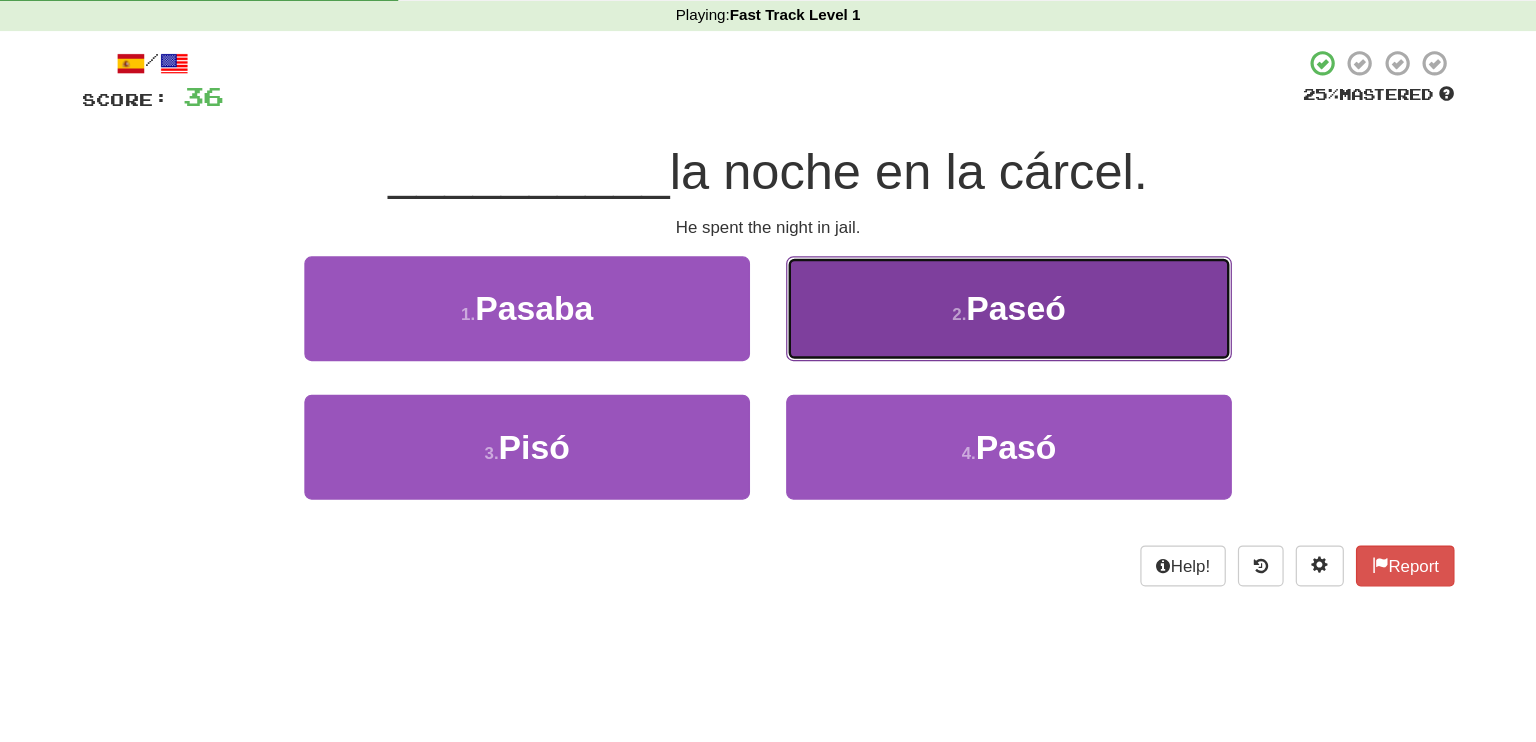 click on "2 .  Paseó" at bounding box center [968, 338] 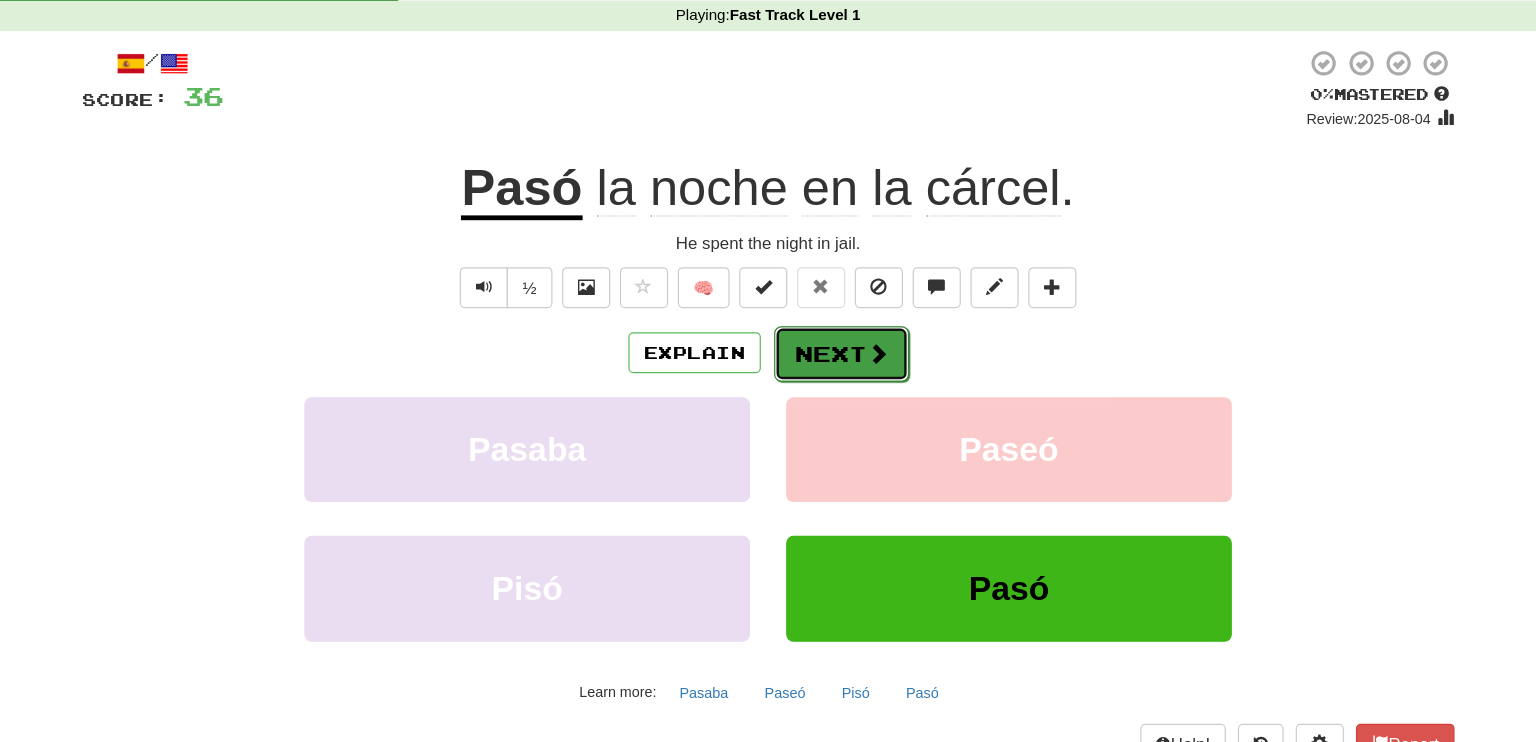 click on "Next" at bounding box center (829, 376) 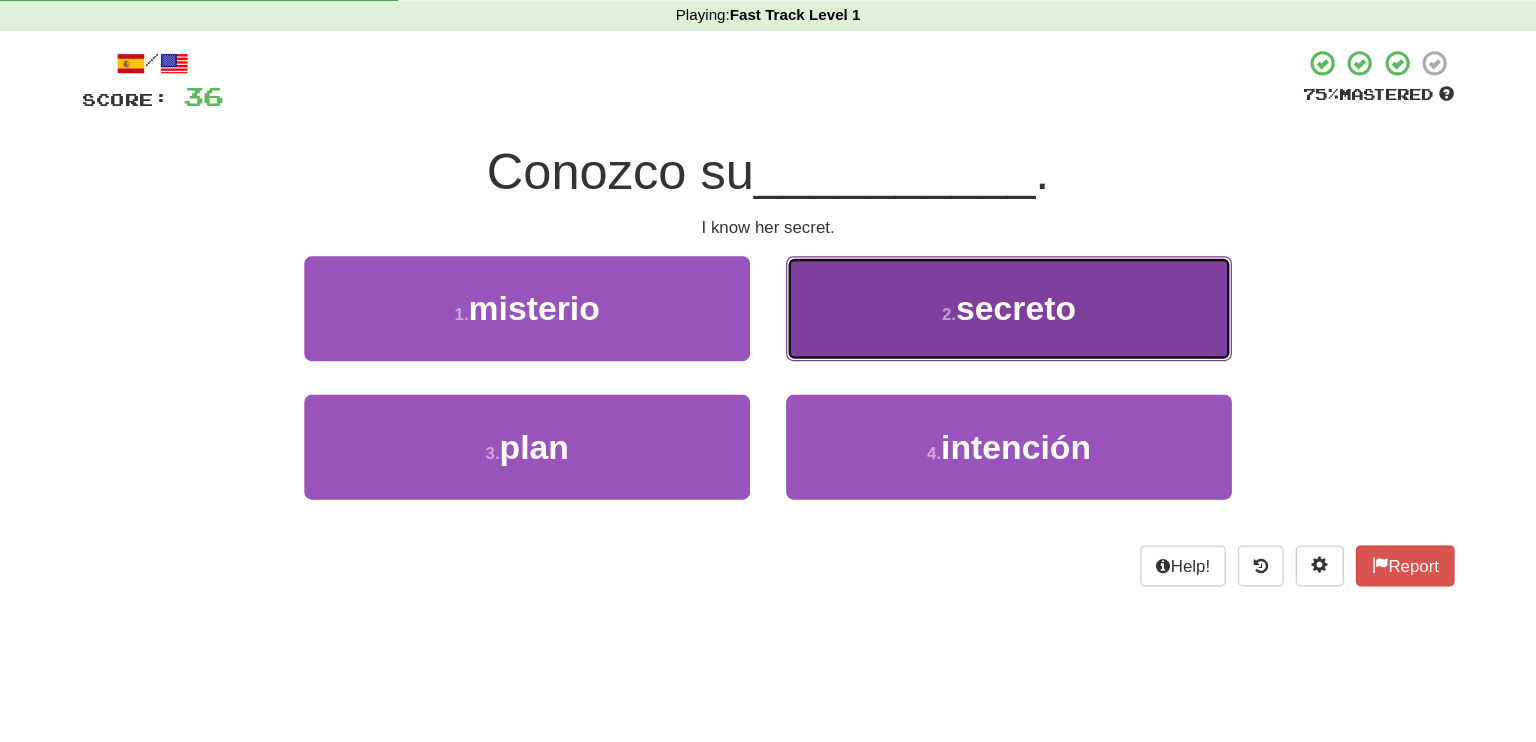 click on "secreto" at bounding box center [974, 338] 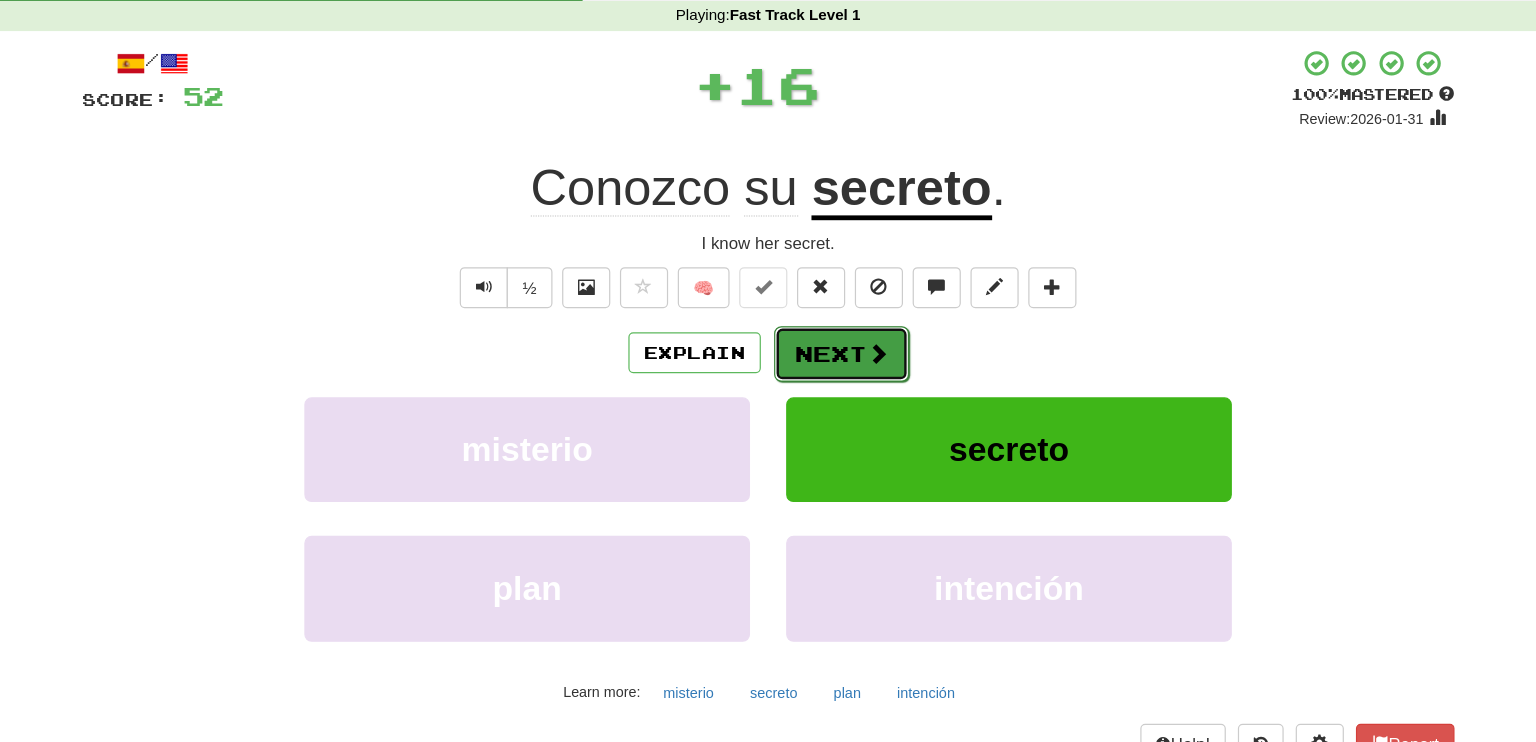 click at bounding box center [859, 375] 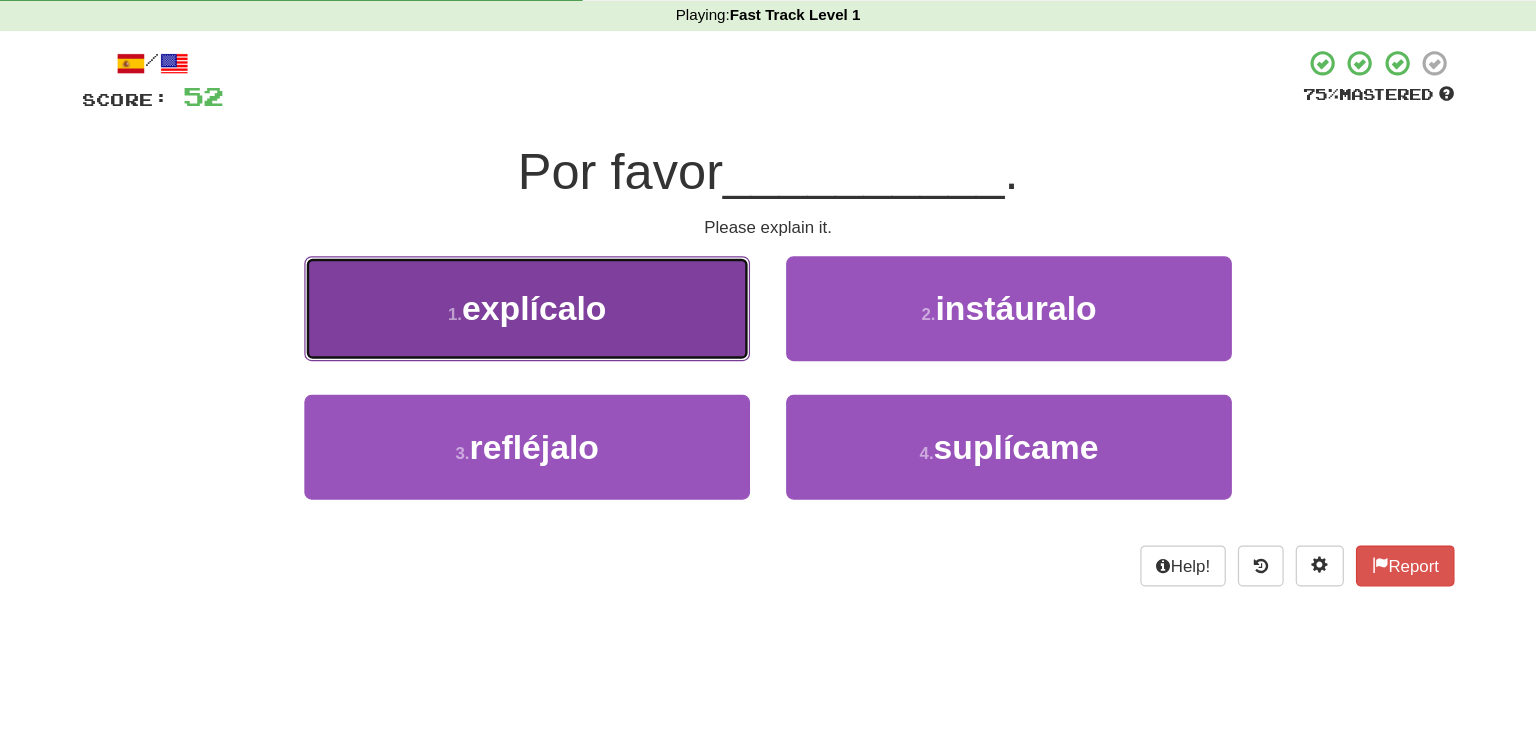 click on "explícalo" at bounding box center (574, 338) 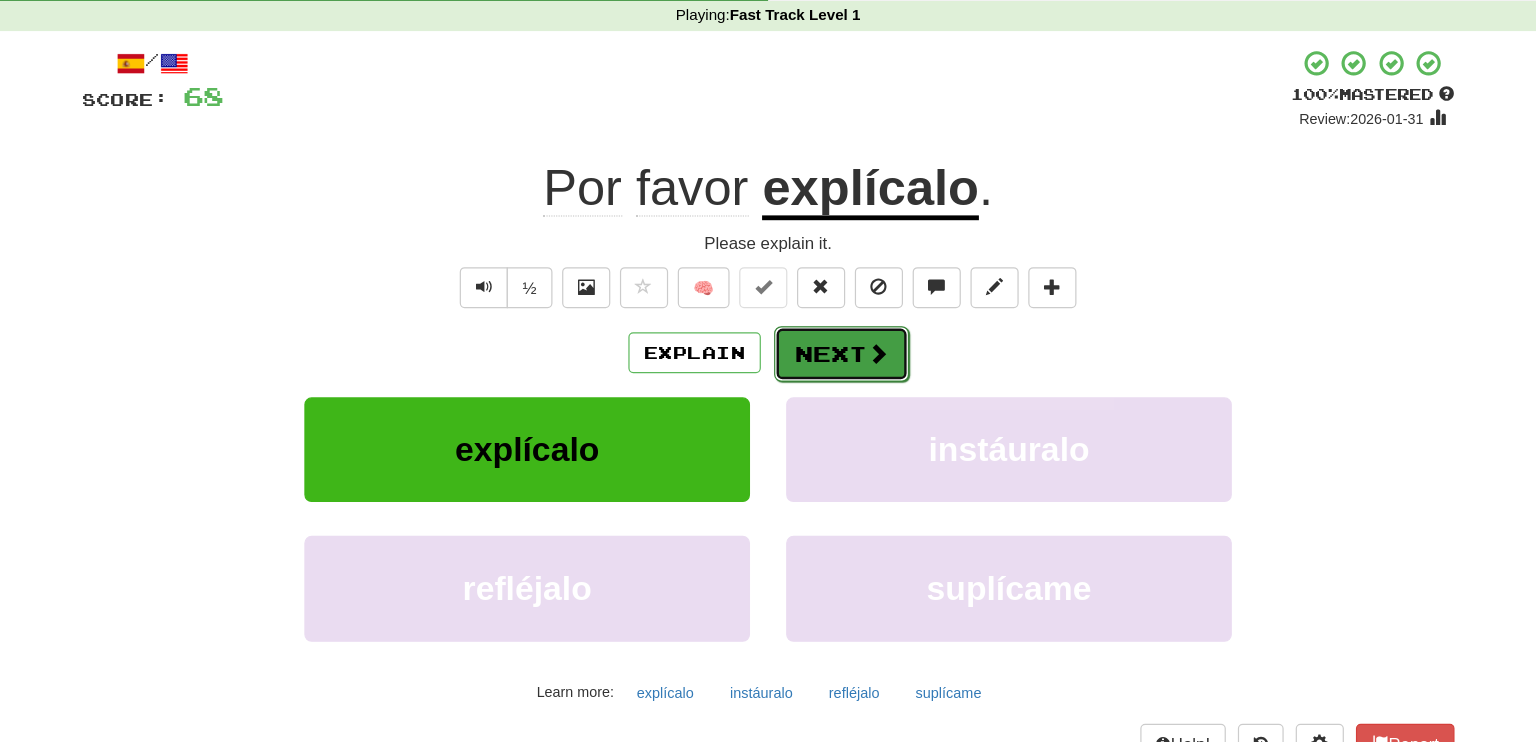 click on "Next" at bounding box center (829, 376) 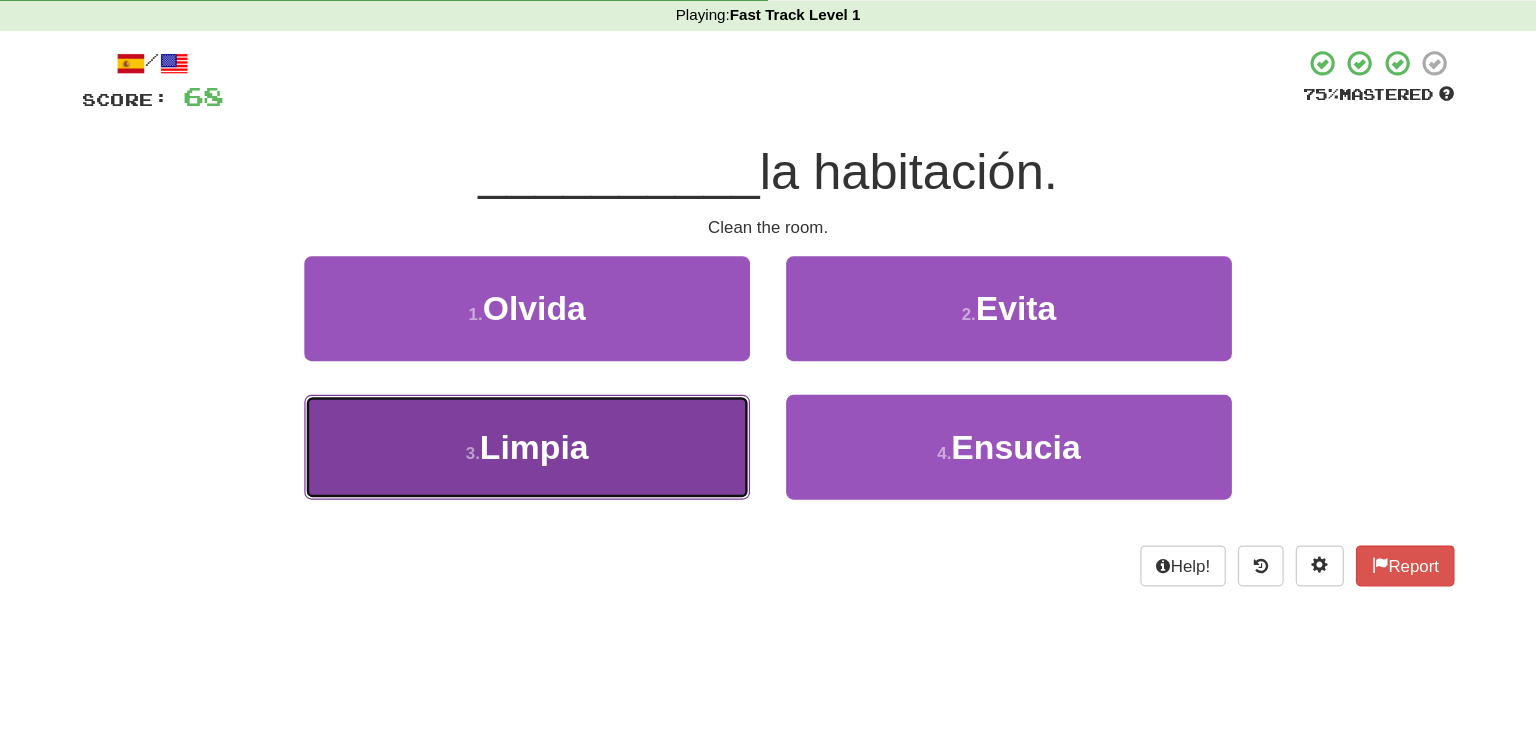 click on "Limpia" at bounding box center (574, 453) 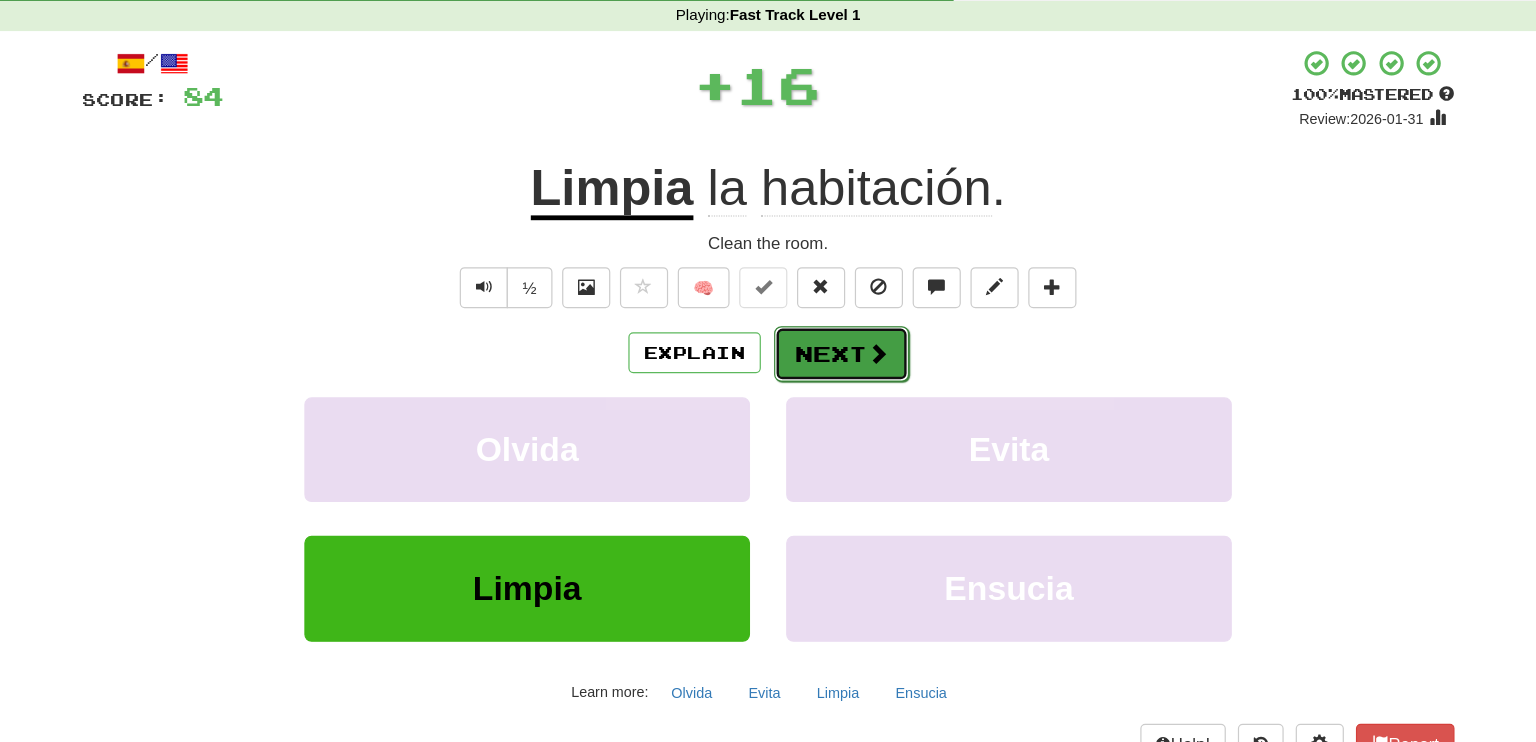 click on "Next" at bounding box center (829, 376) 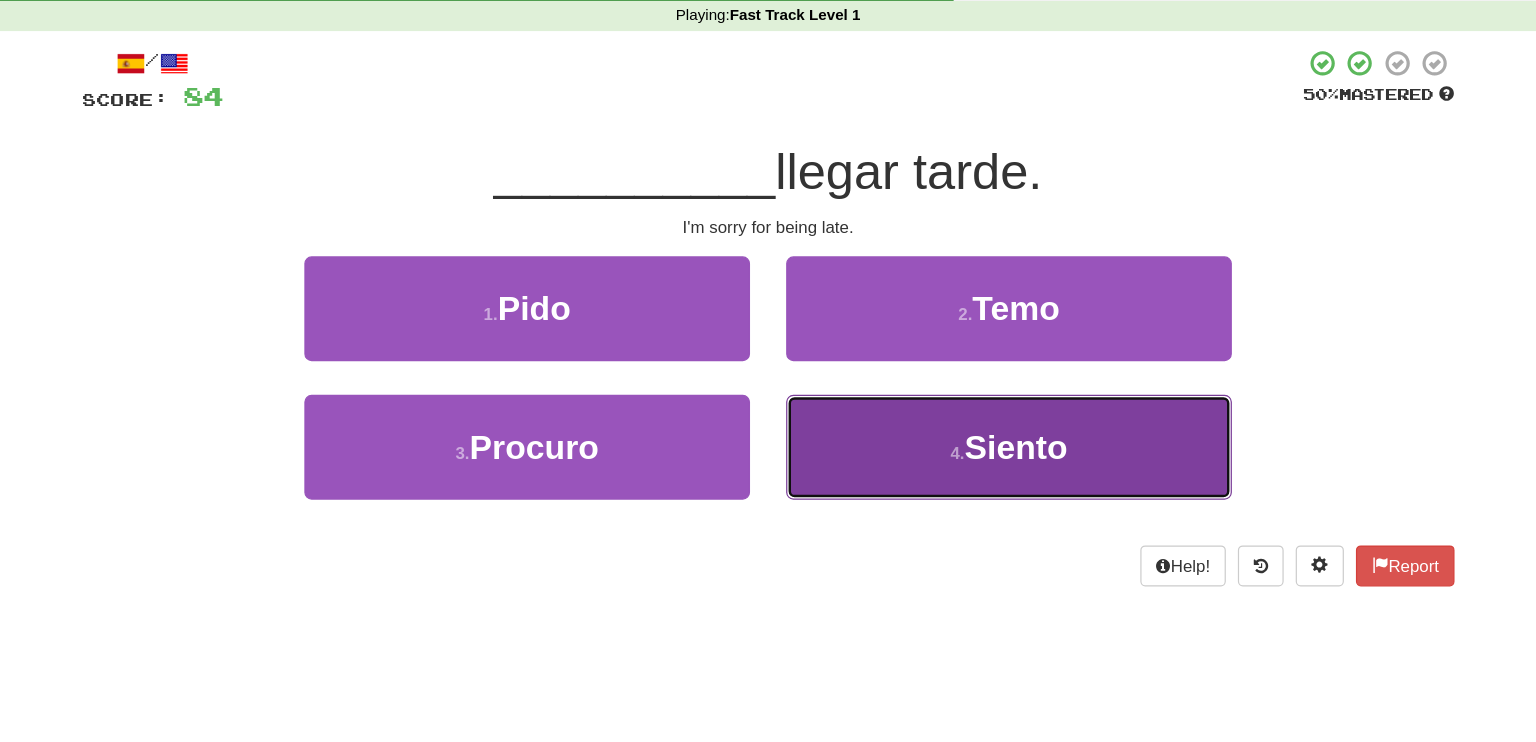 click on "4 .  Siento" at bounding box center [968, 453] 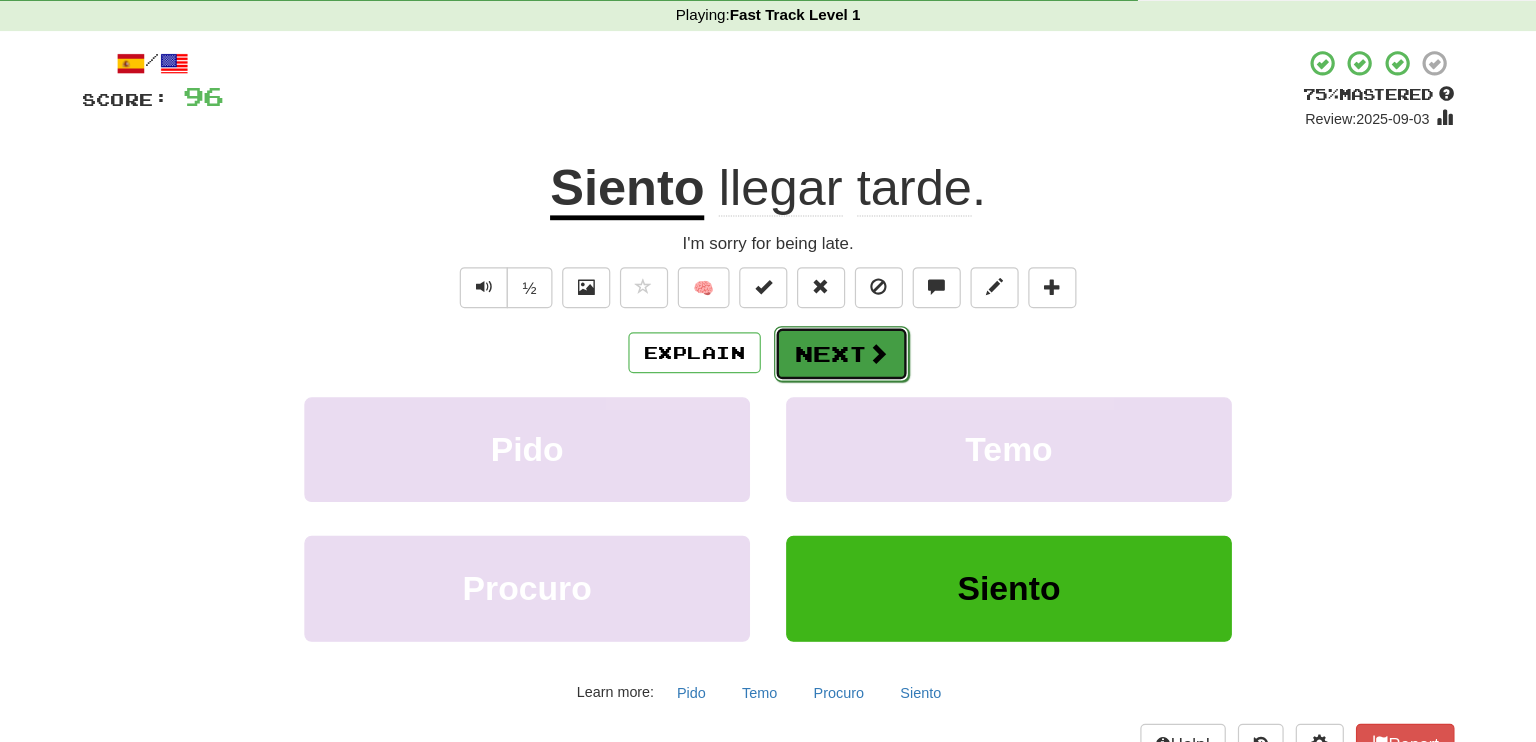 click on "Next" at bounding box center (829, 376) 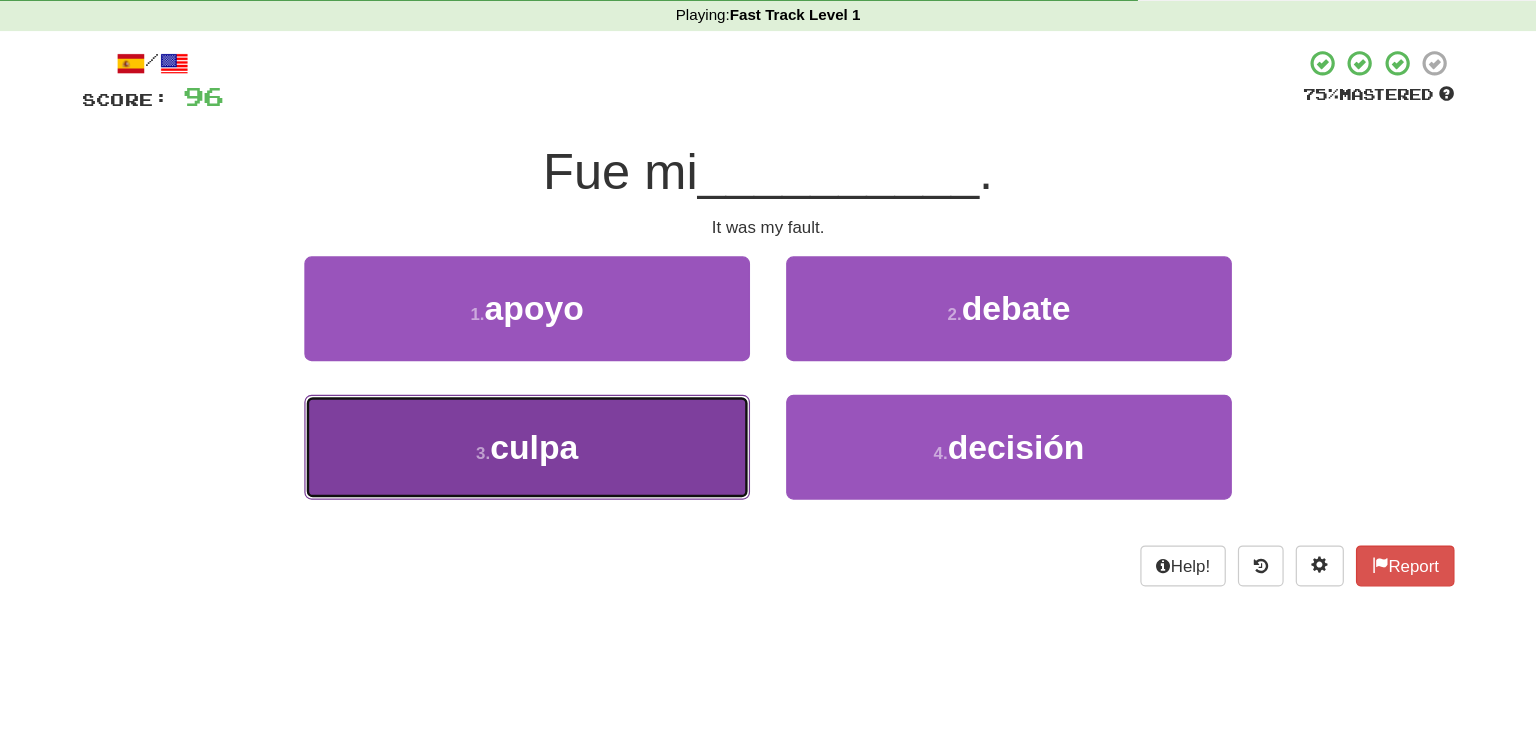 click on "3 .  culpa" at bounding box center [568, 453] 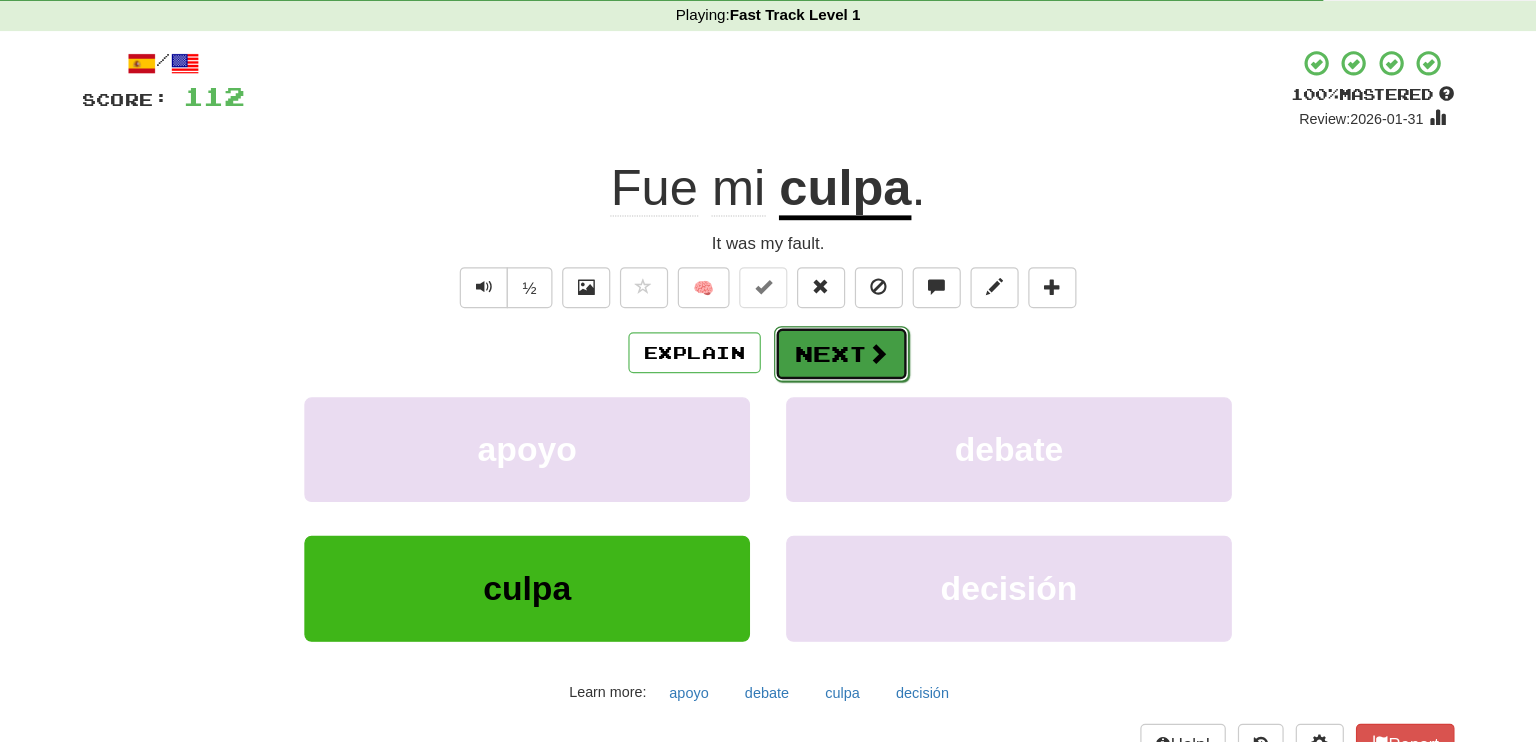 click on "Next" at bounding box center [829, 376] 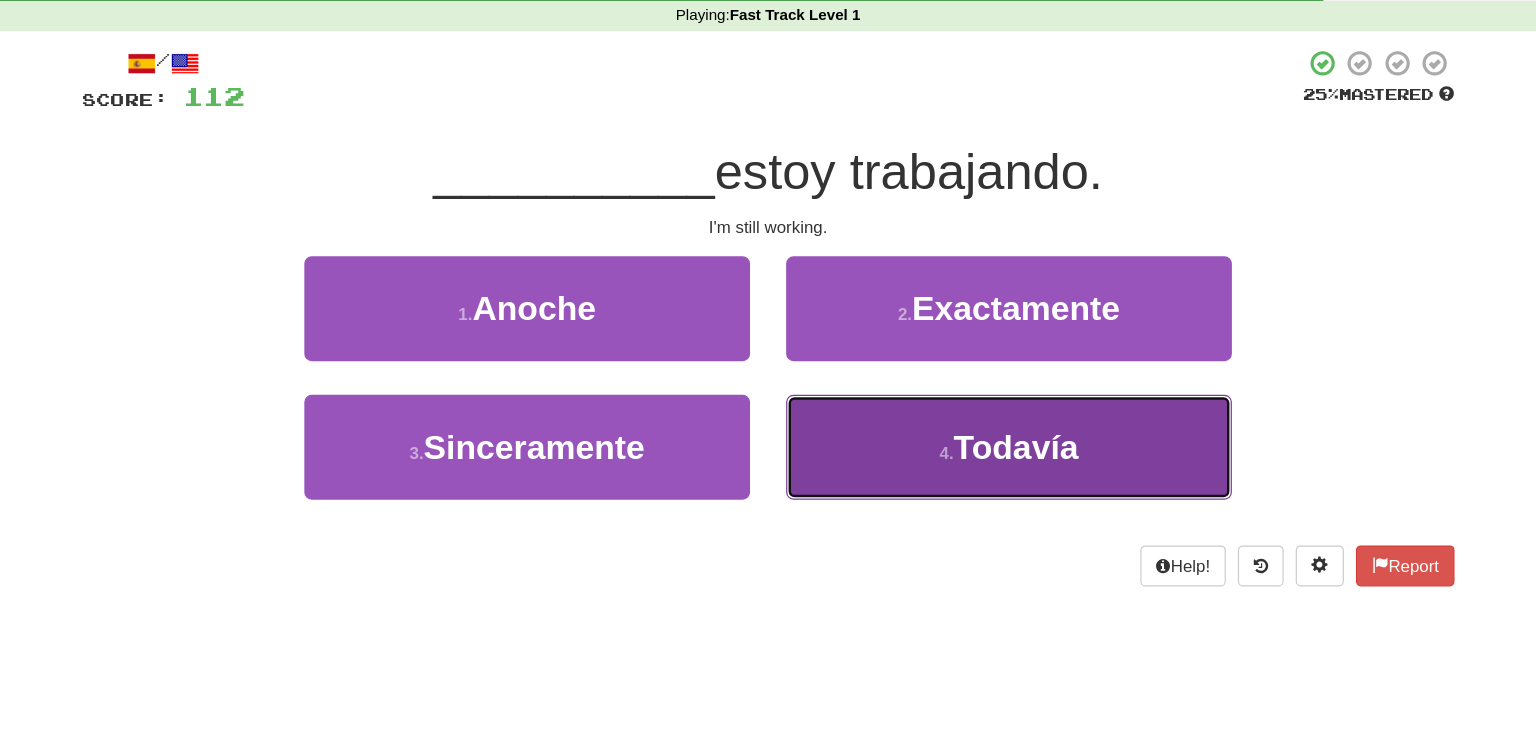 click on "4 .  Todavía" at bounding box center [968, 453] 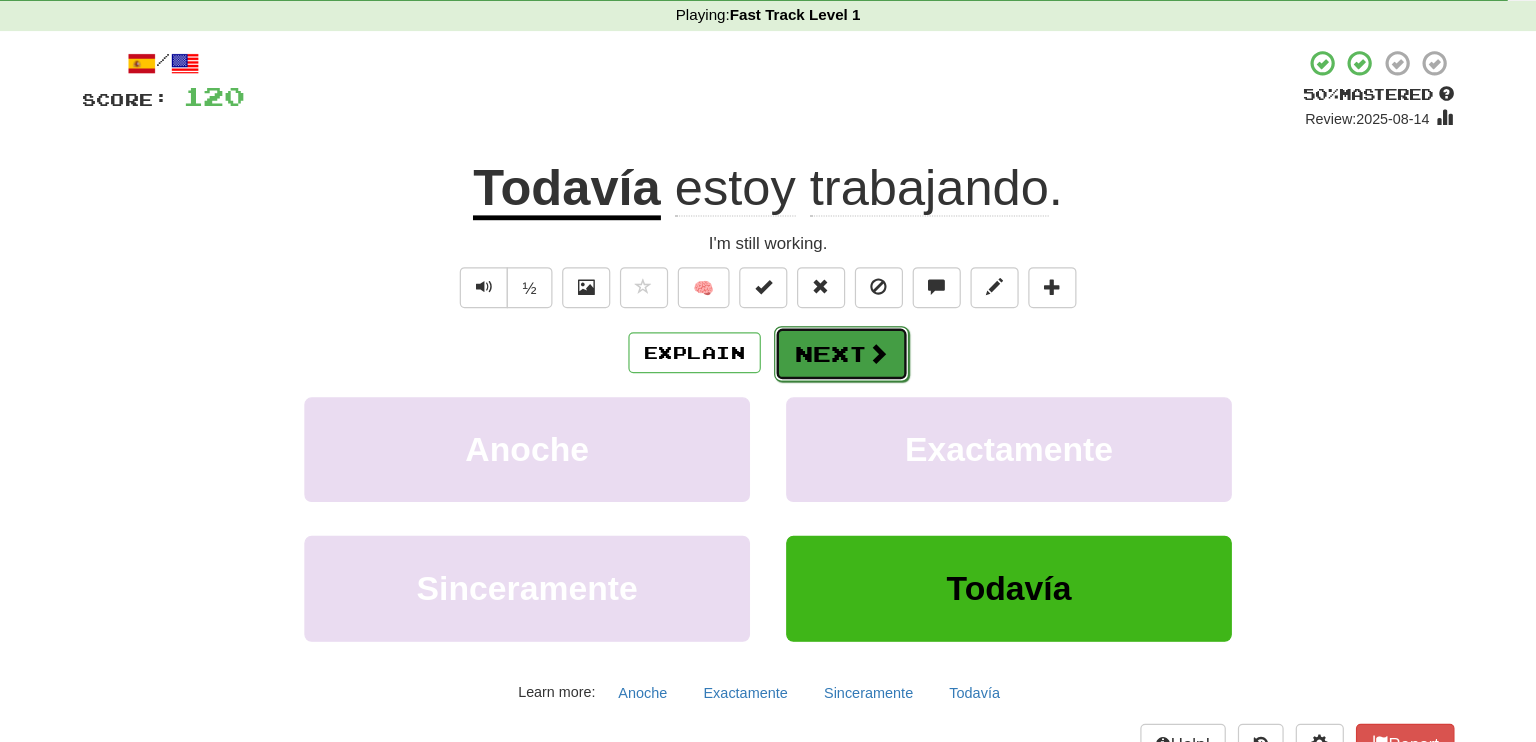 click on "Next" at bounding box center [829, 376] 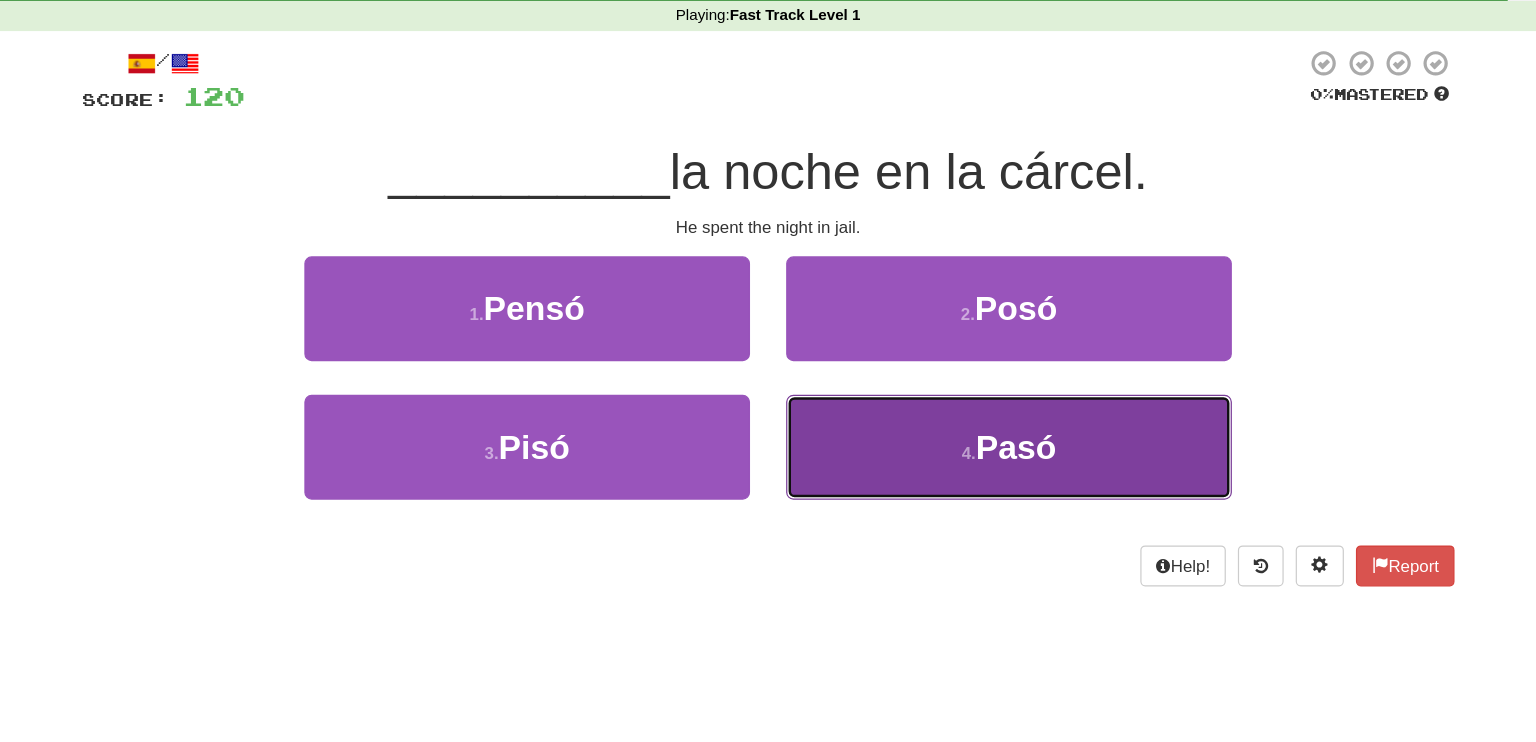 click on "4 .  Pasó" at bounding box center (968, 453) 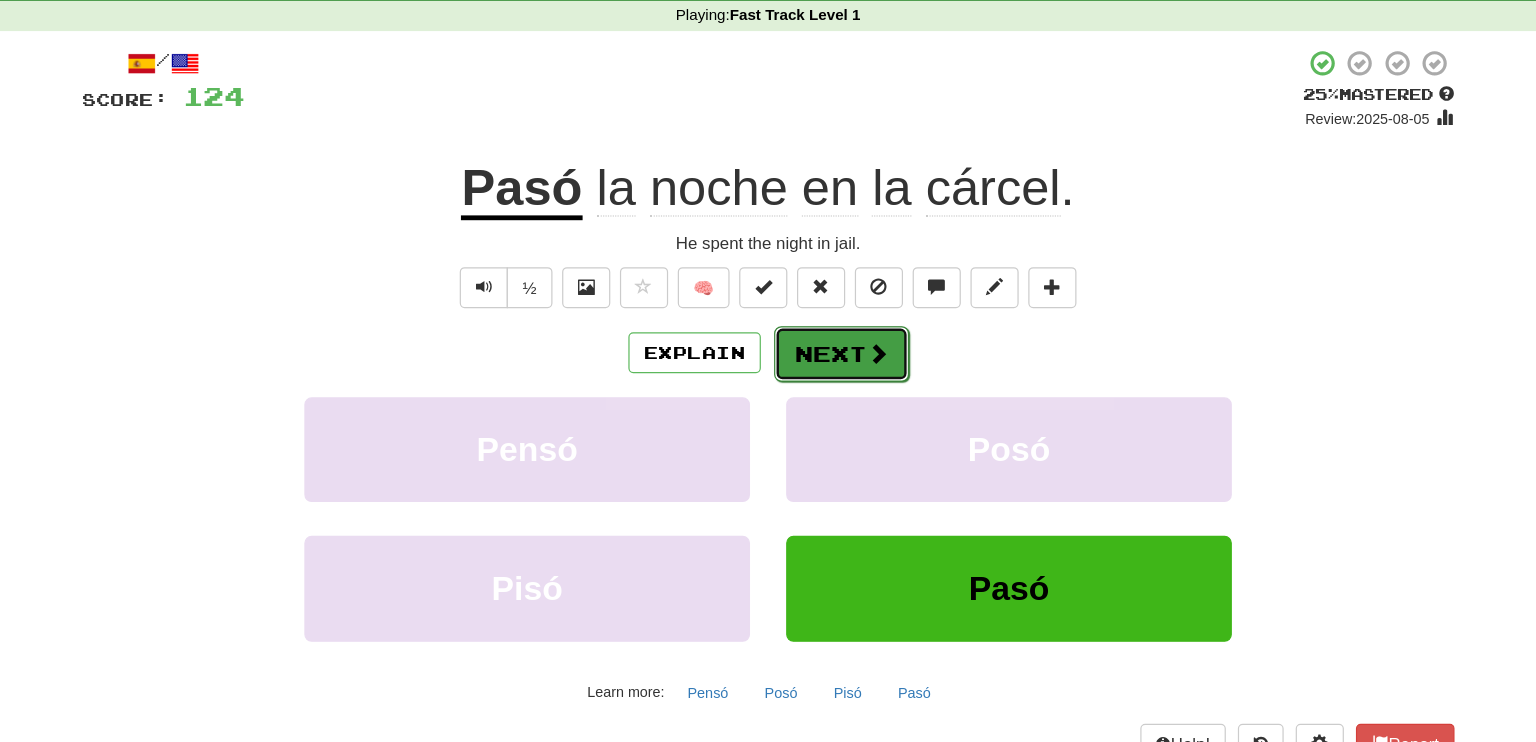 click at bounding box center [859, 375] 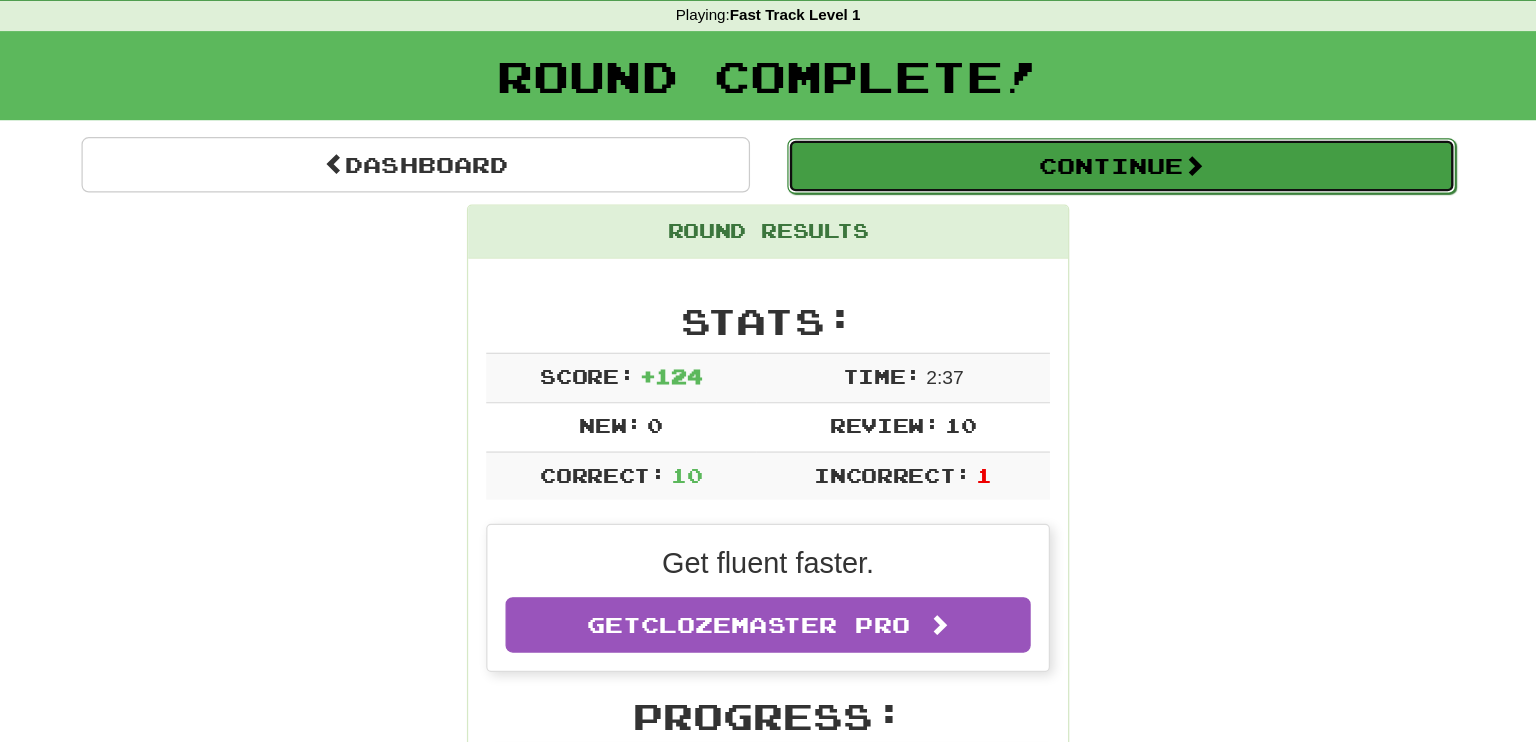 click on "Continue" at bounding box center [1061, 220] 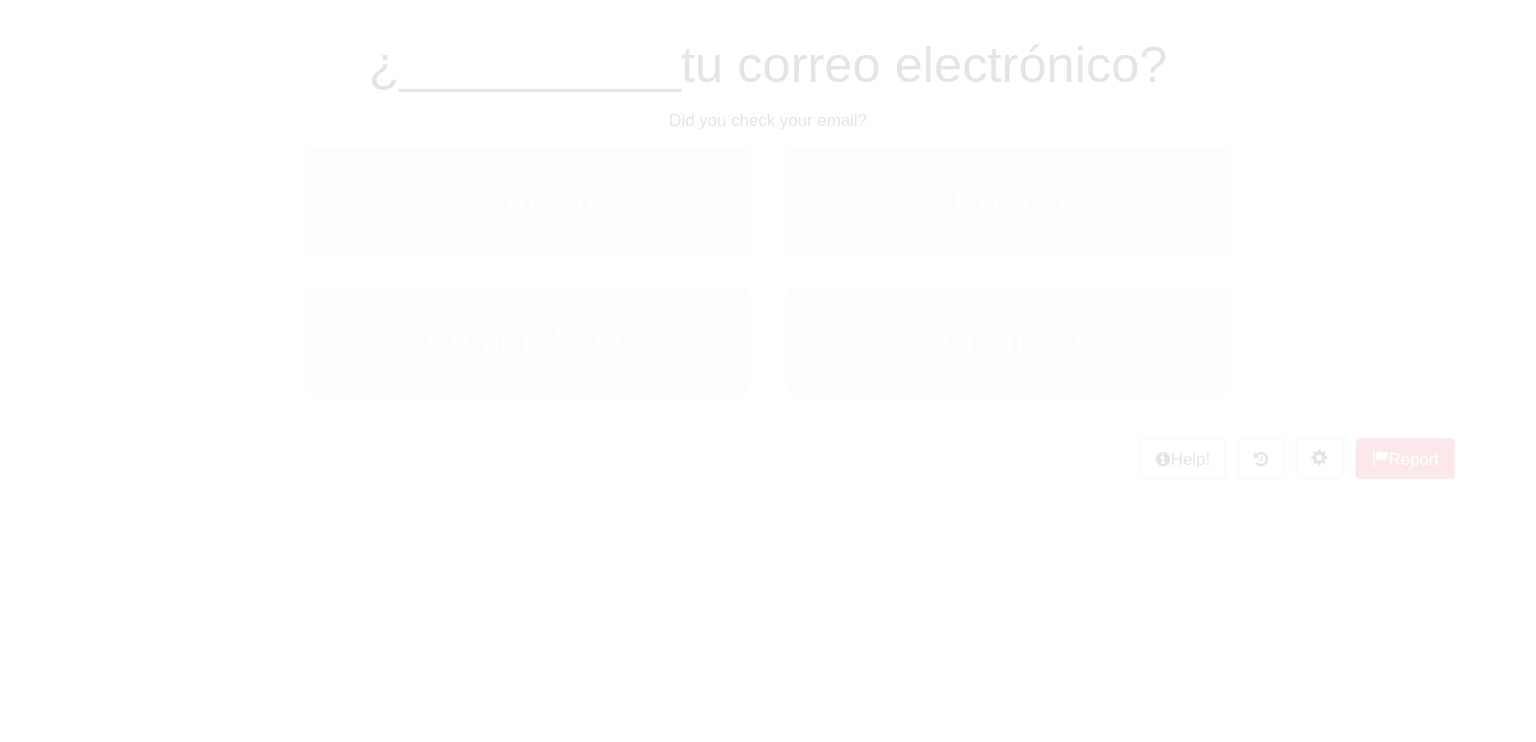 scroll, scrollTop: 0, scrollLeft: 0, axis: both 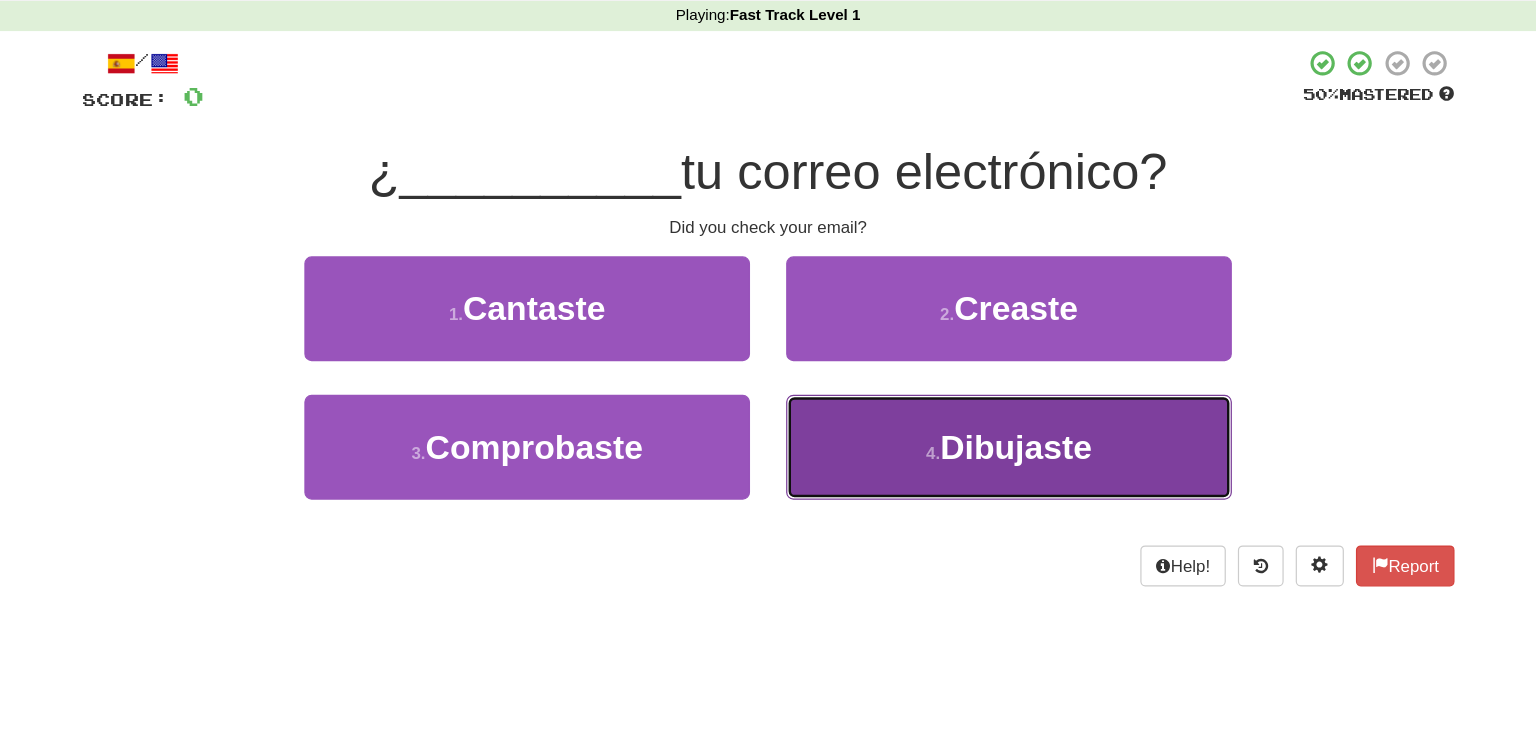 click on "Dibujaste" at bounding box center (974, 453) 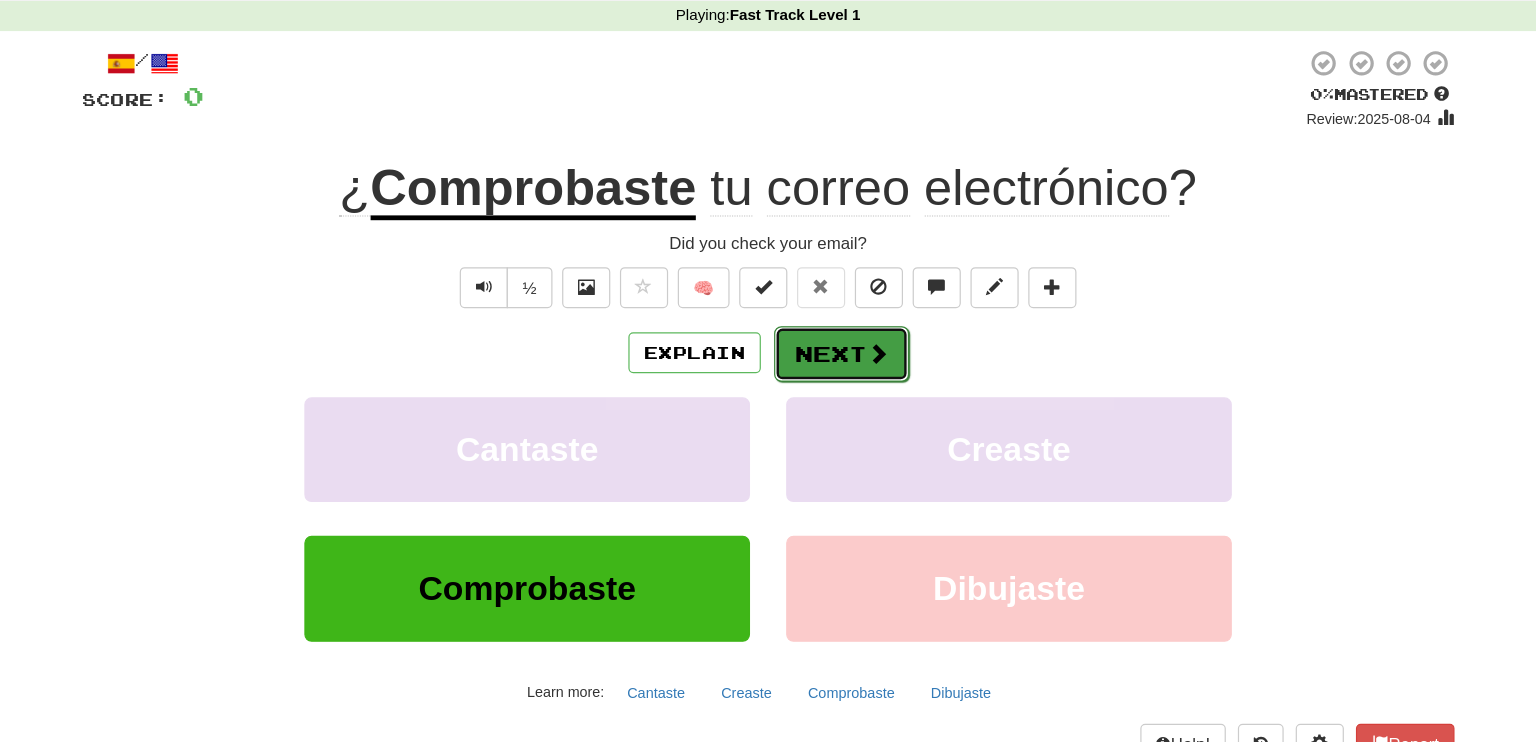 click on "Next" at bounding box center (829, 376) 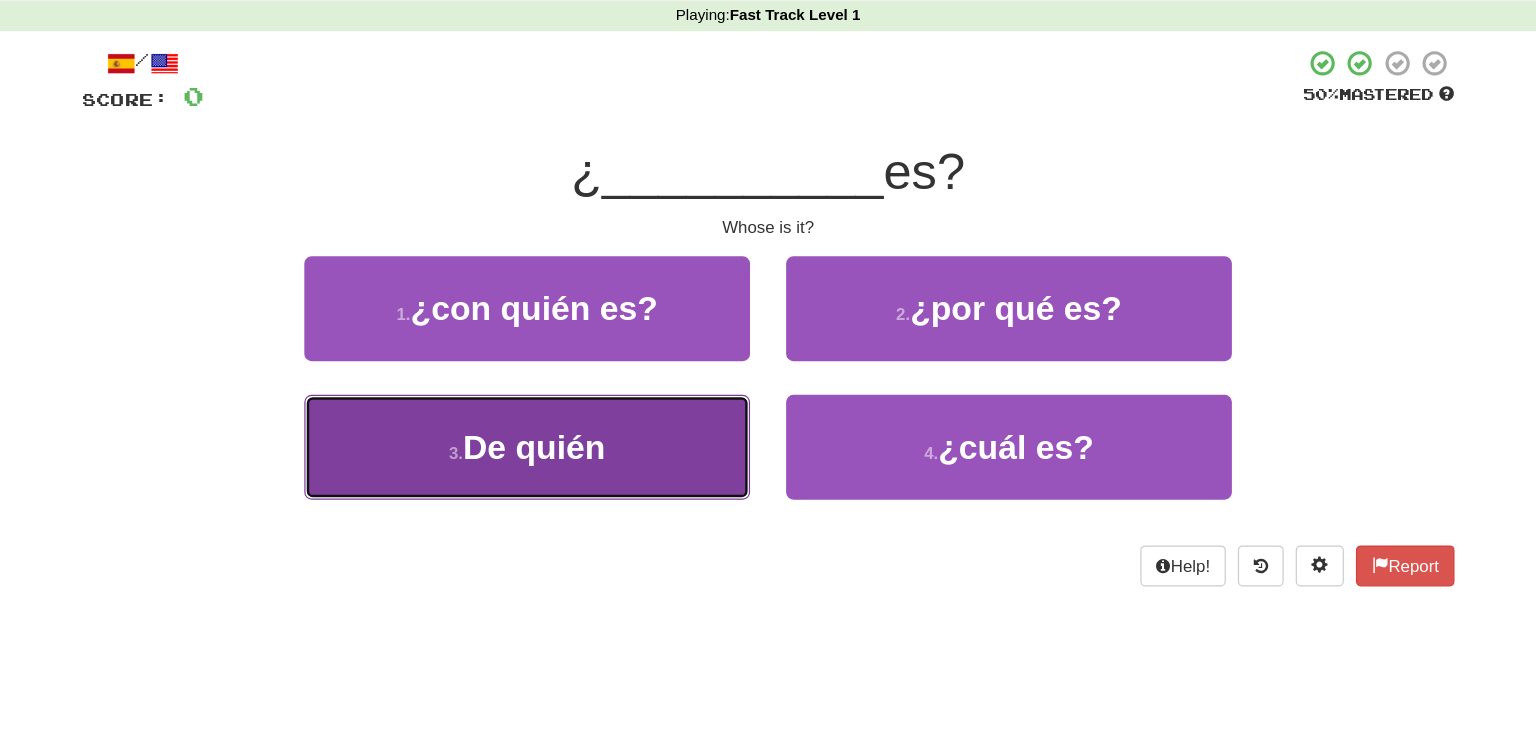 click on "3 .  De quién" at bounding box center [568, 453] 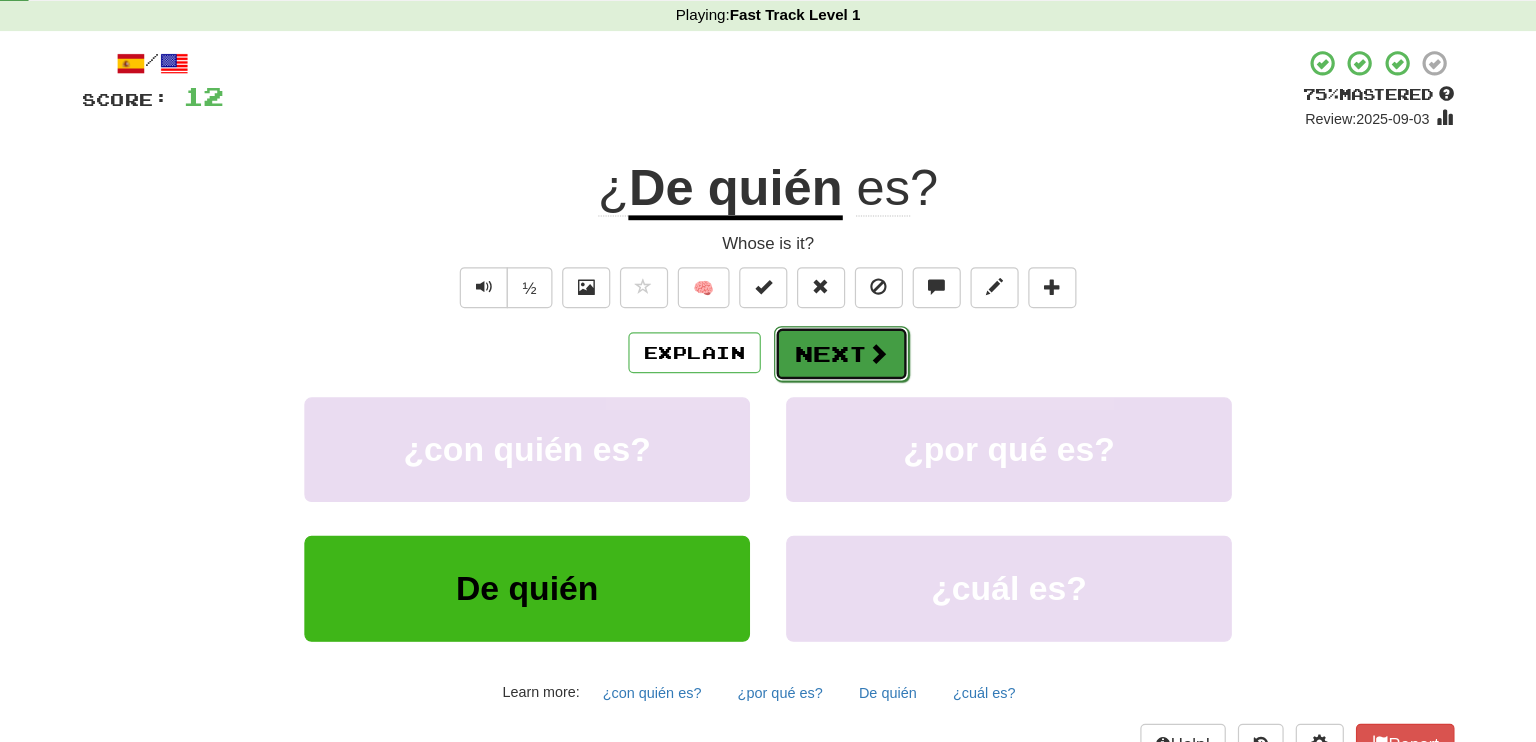 click on "Next" at bounding box center (829, 376) 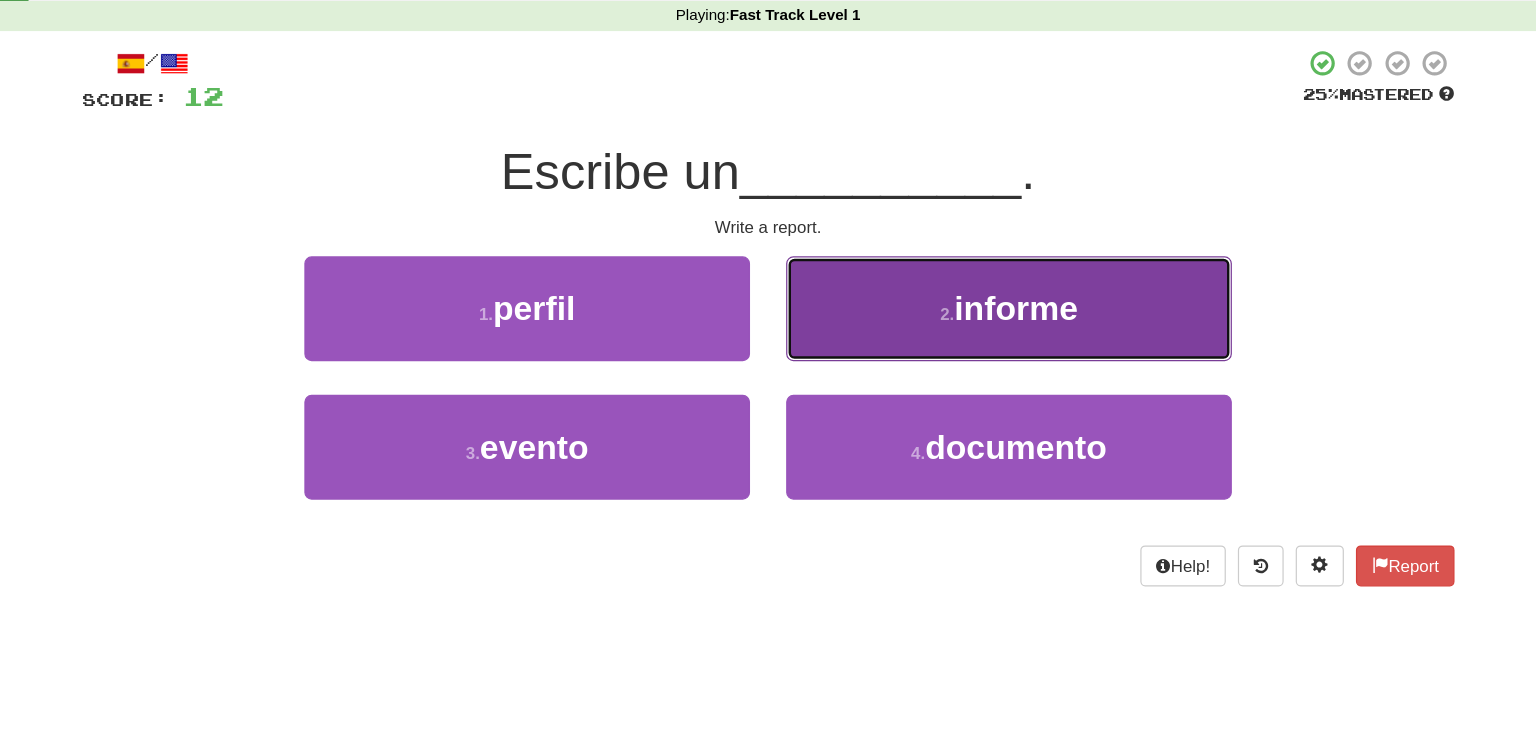 click on "2 .  informe" at bounding box center (968, 338) 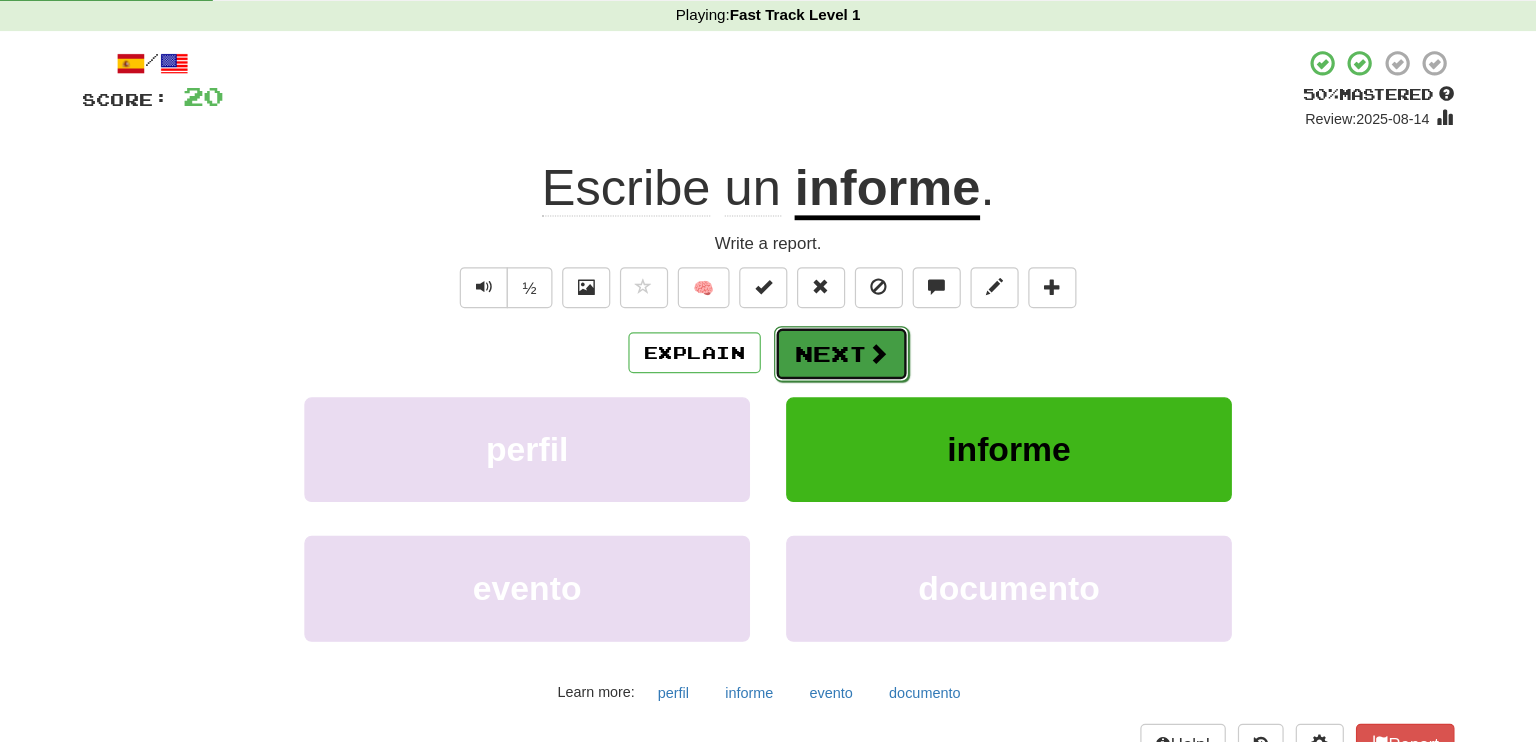 click on "Next" at bounding box center (829, 376) 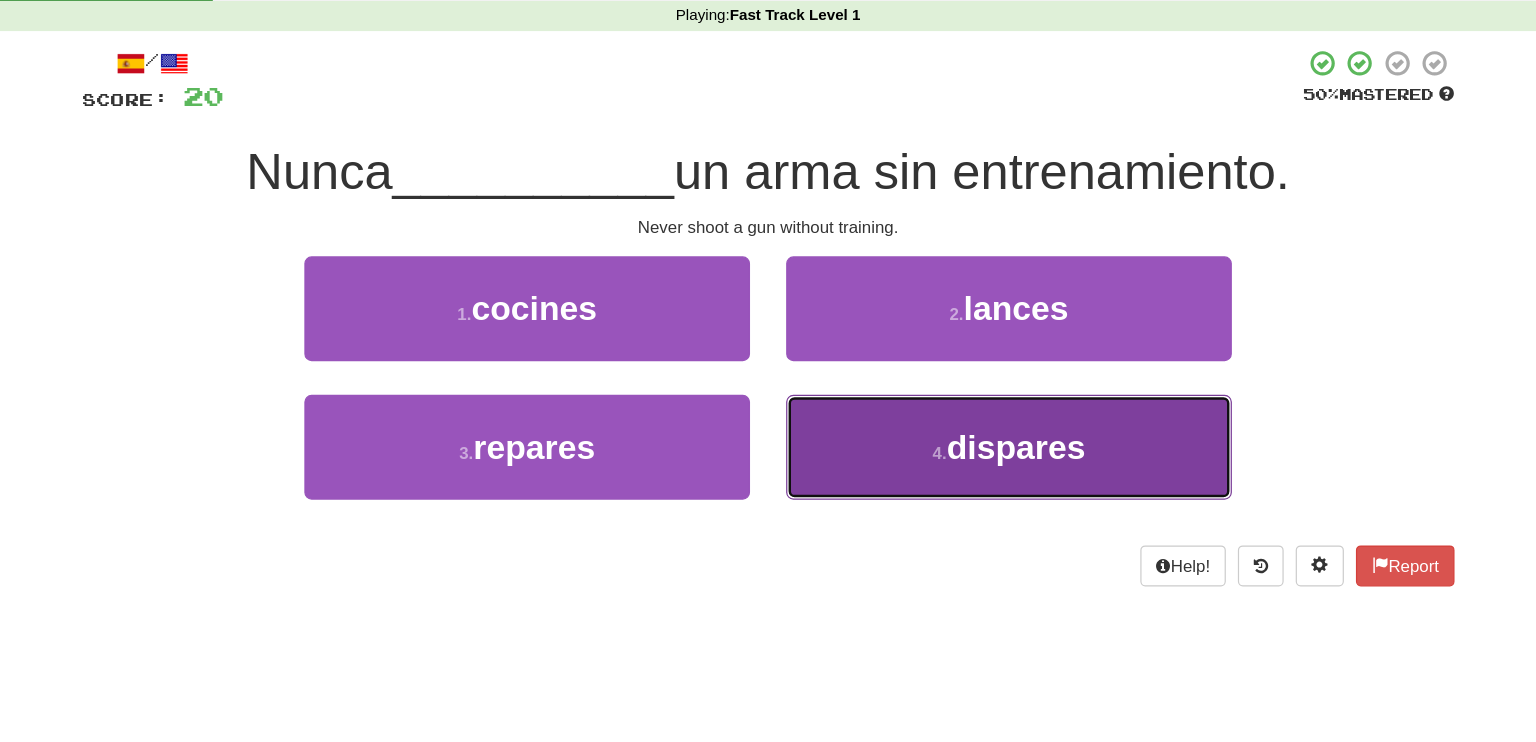 click on "dispares" at bounding box center [973, 453] 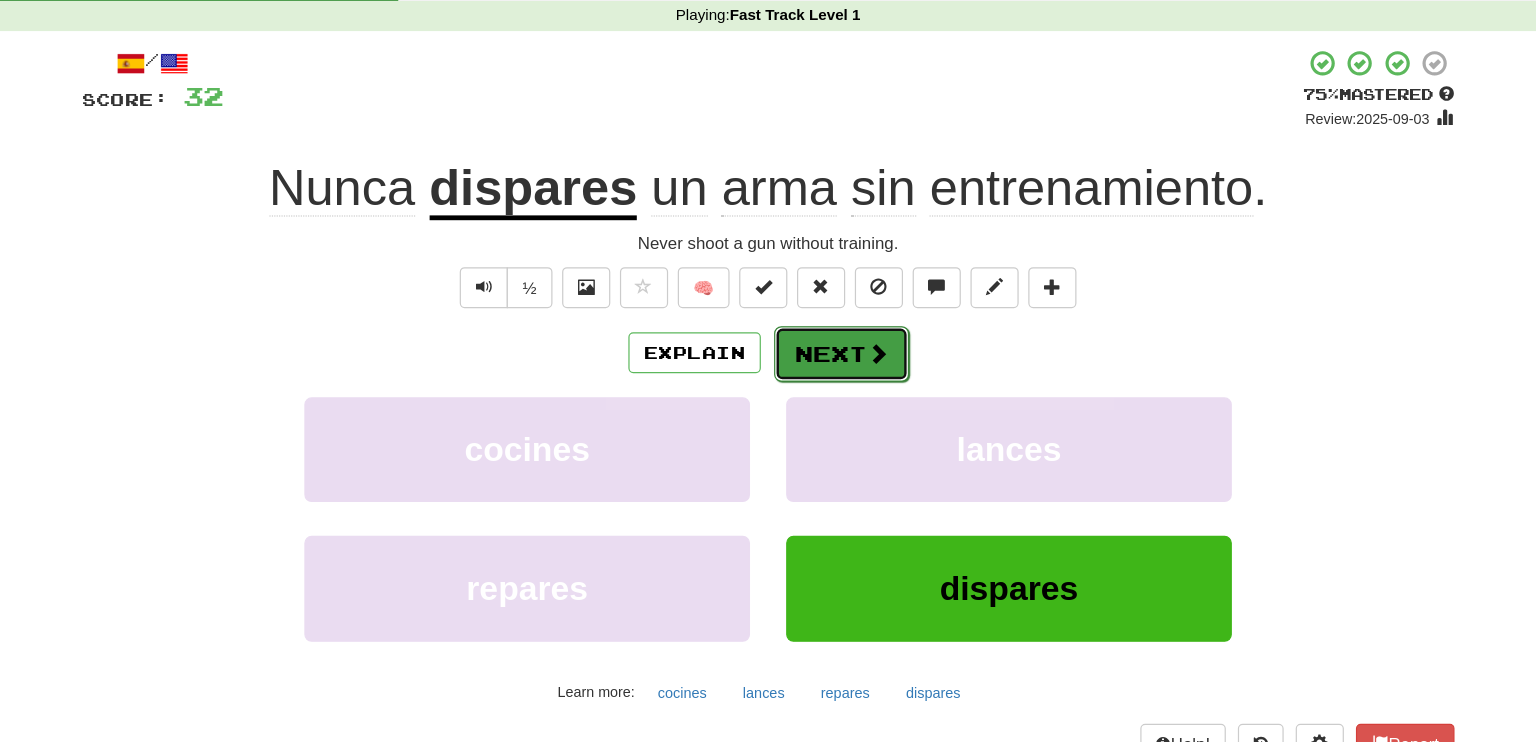 click on "Next" at bounding box center (829, 376) 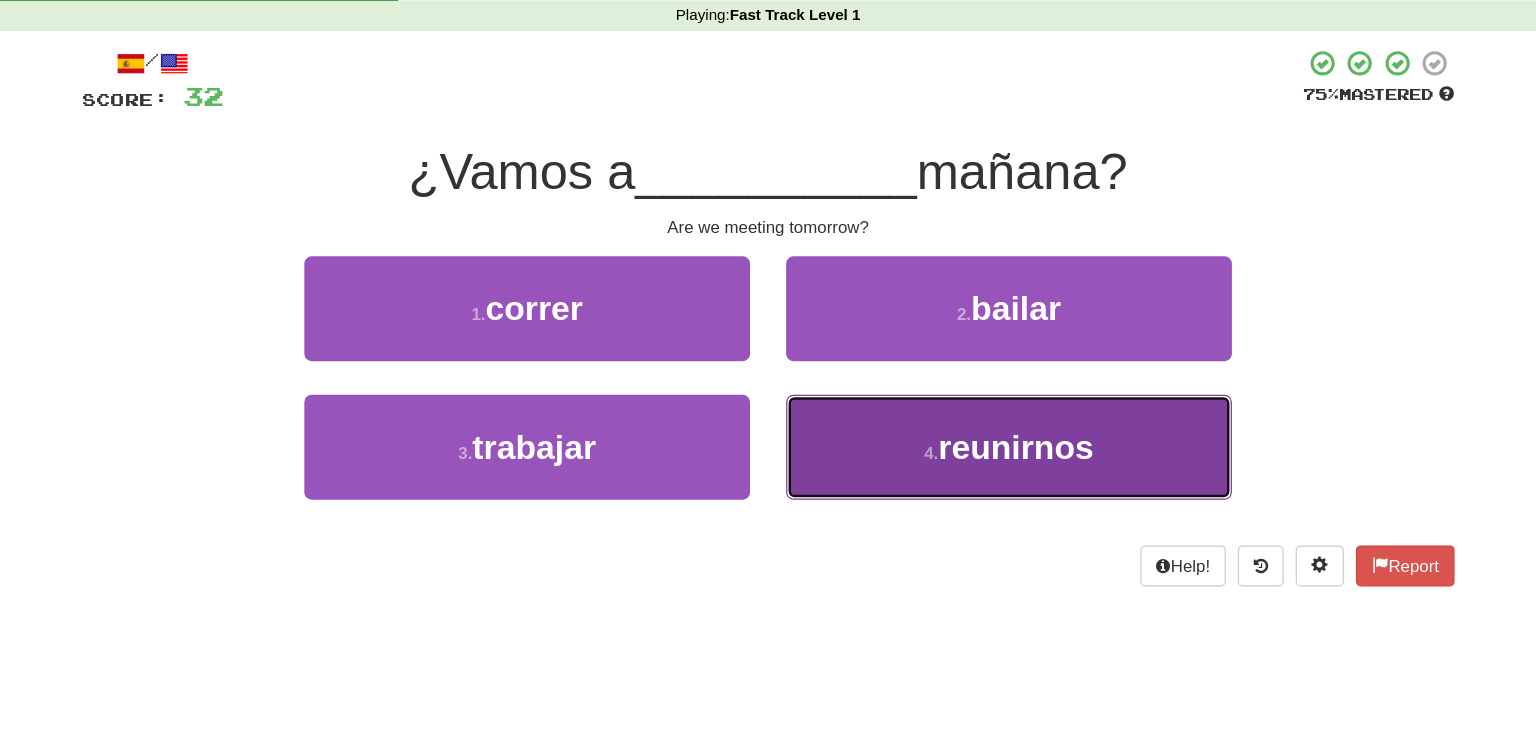 click on "4 .  reunirnos" at bounding box center [968, 453] 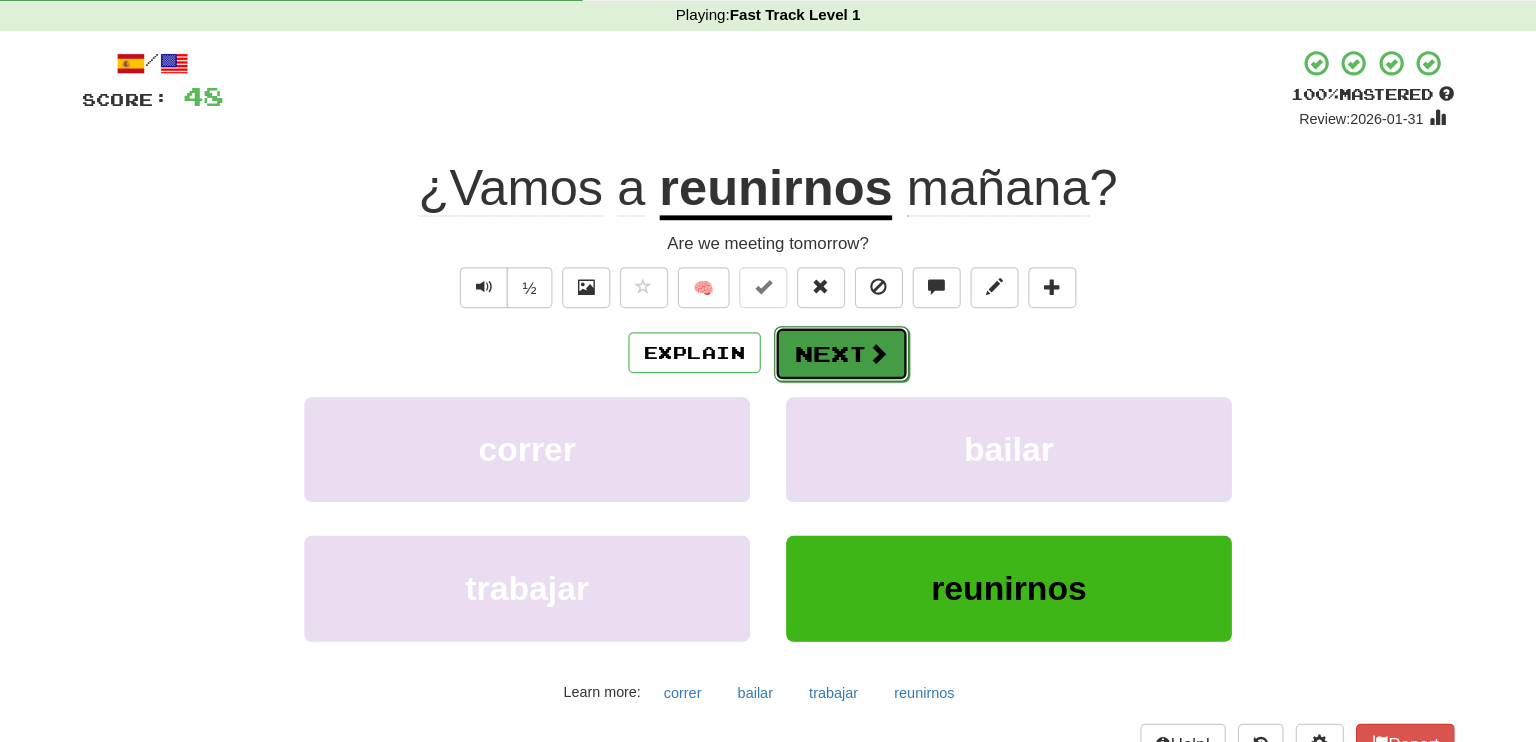 click at bounding box center (859, 375) 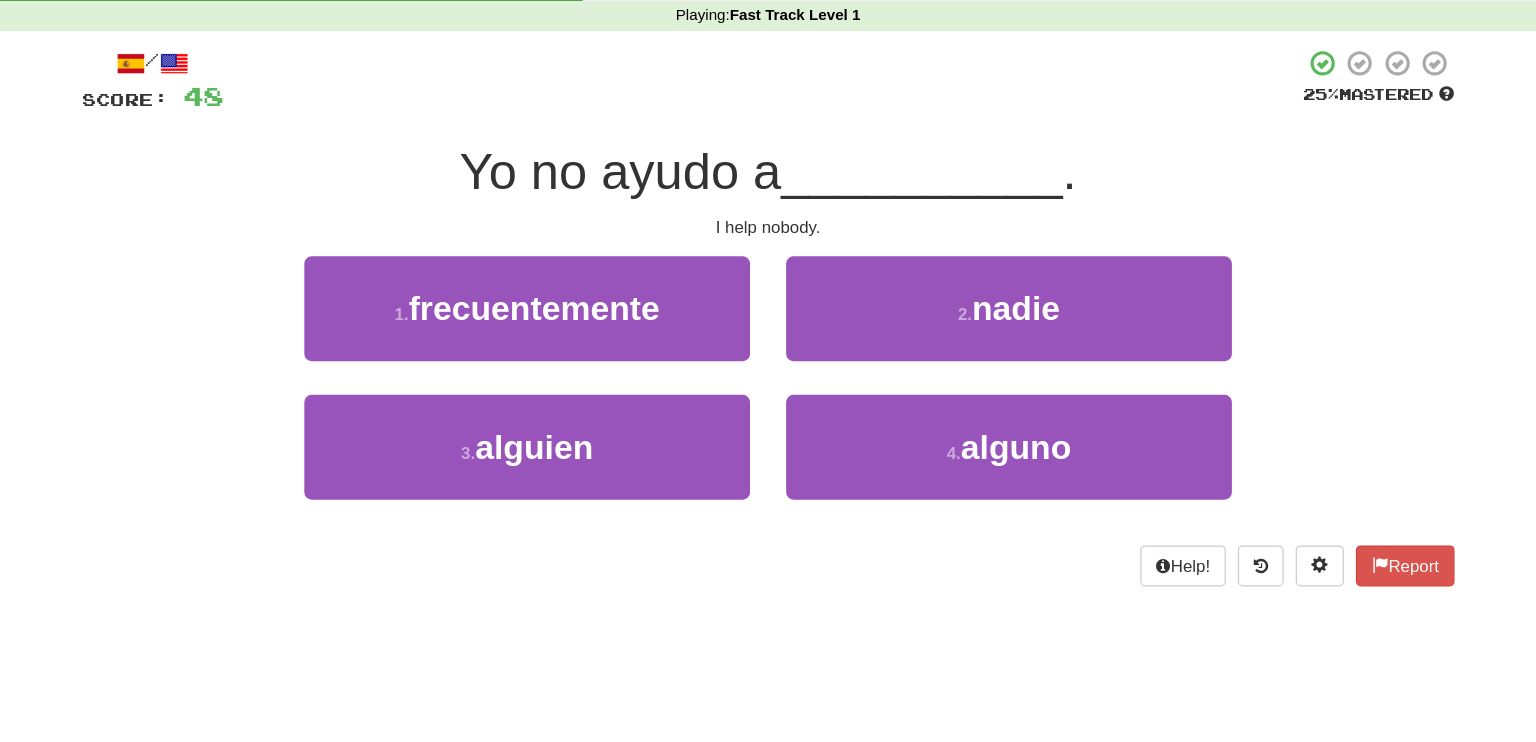 click on "2 .  nadie" at bounding box center [968, 352] 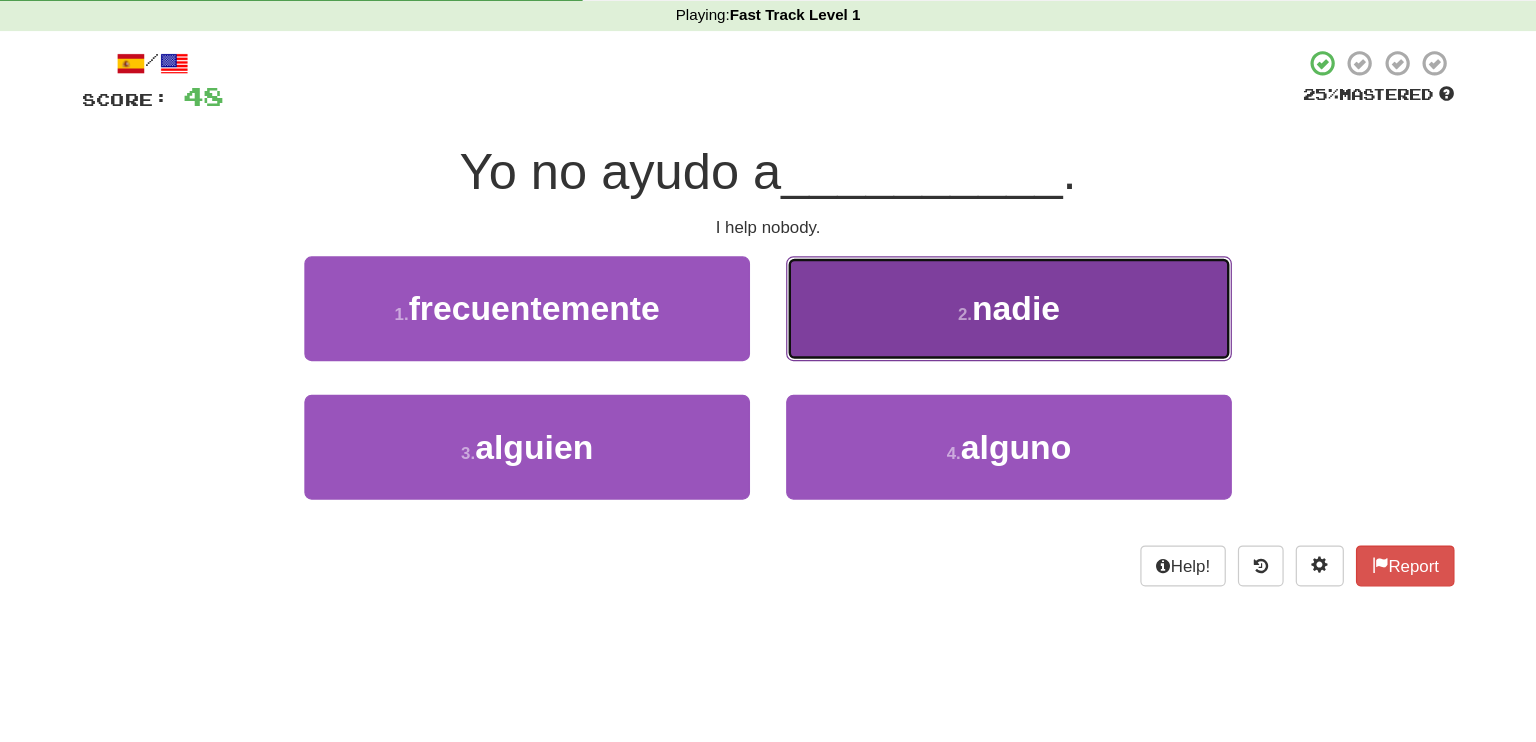 click on "2 .  nadie" at bounding box center (968, 338) 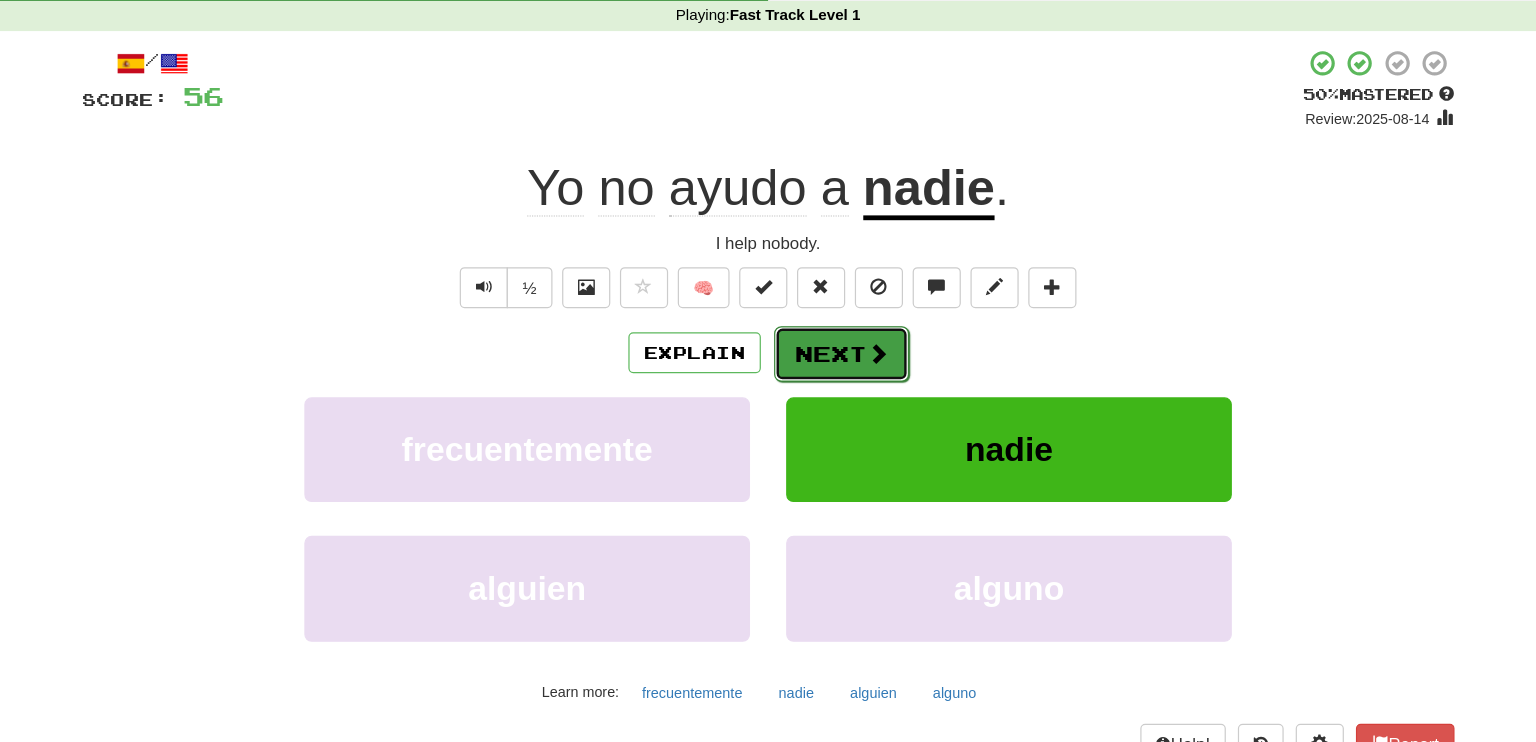click at bounding box center [859, 375] 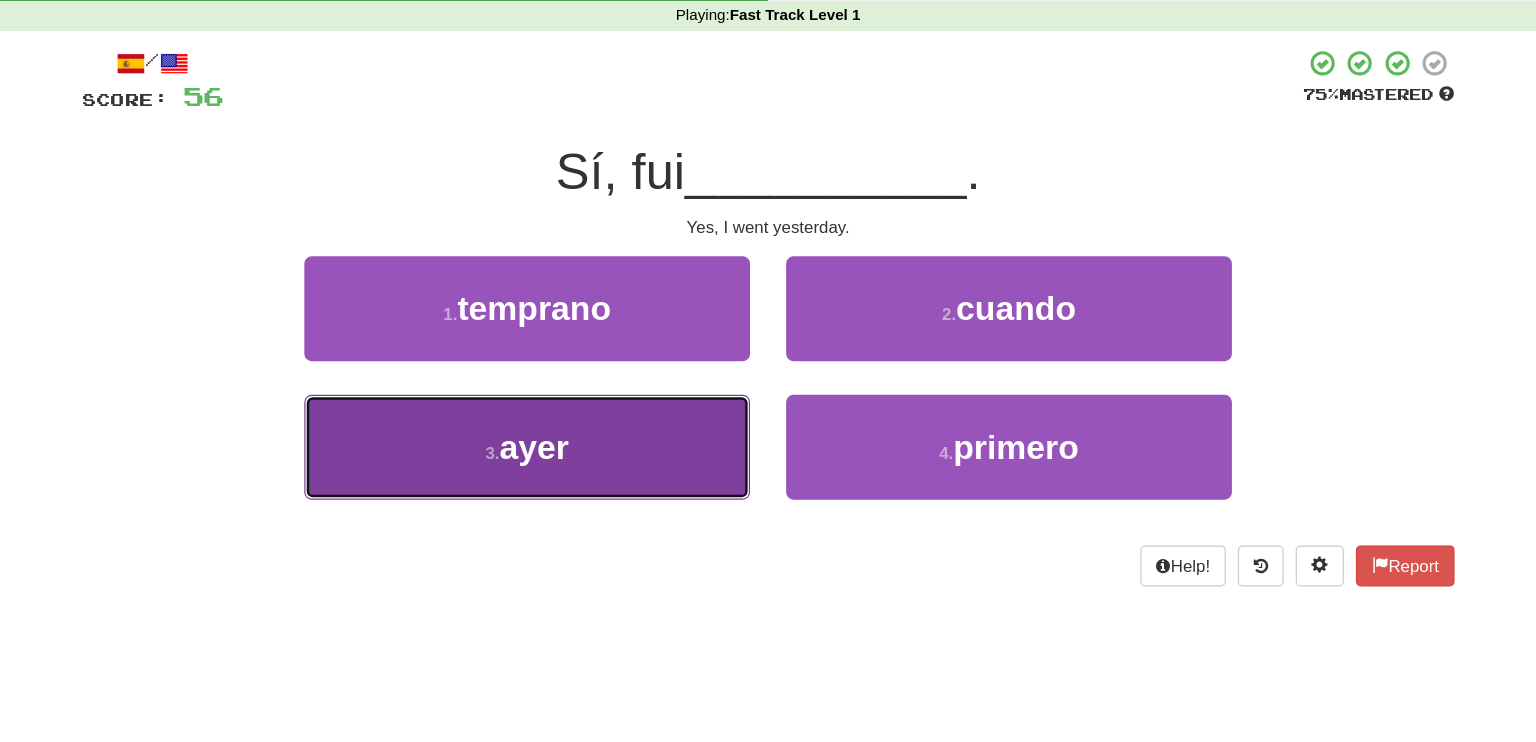 click on "3 .  ayer" at bounding box center (568, 453) 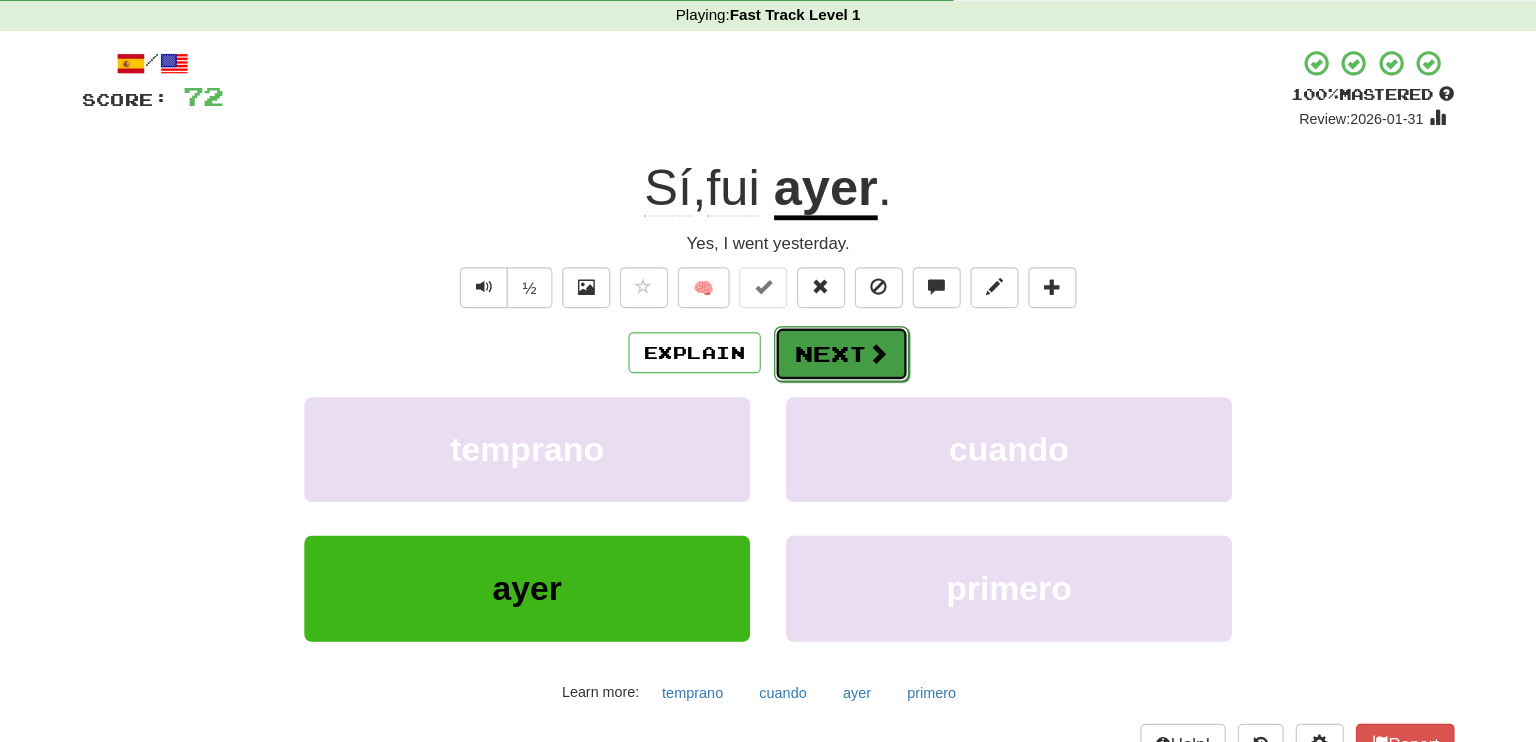 click on "Next" at bounding box center (829, 376) 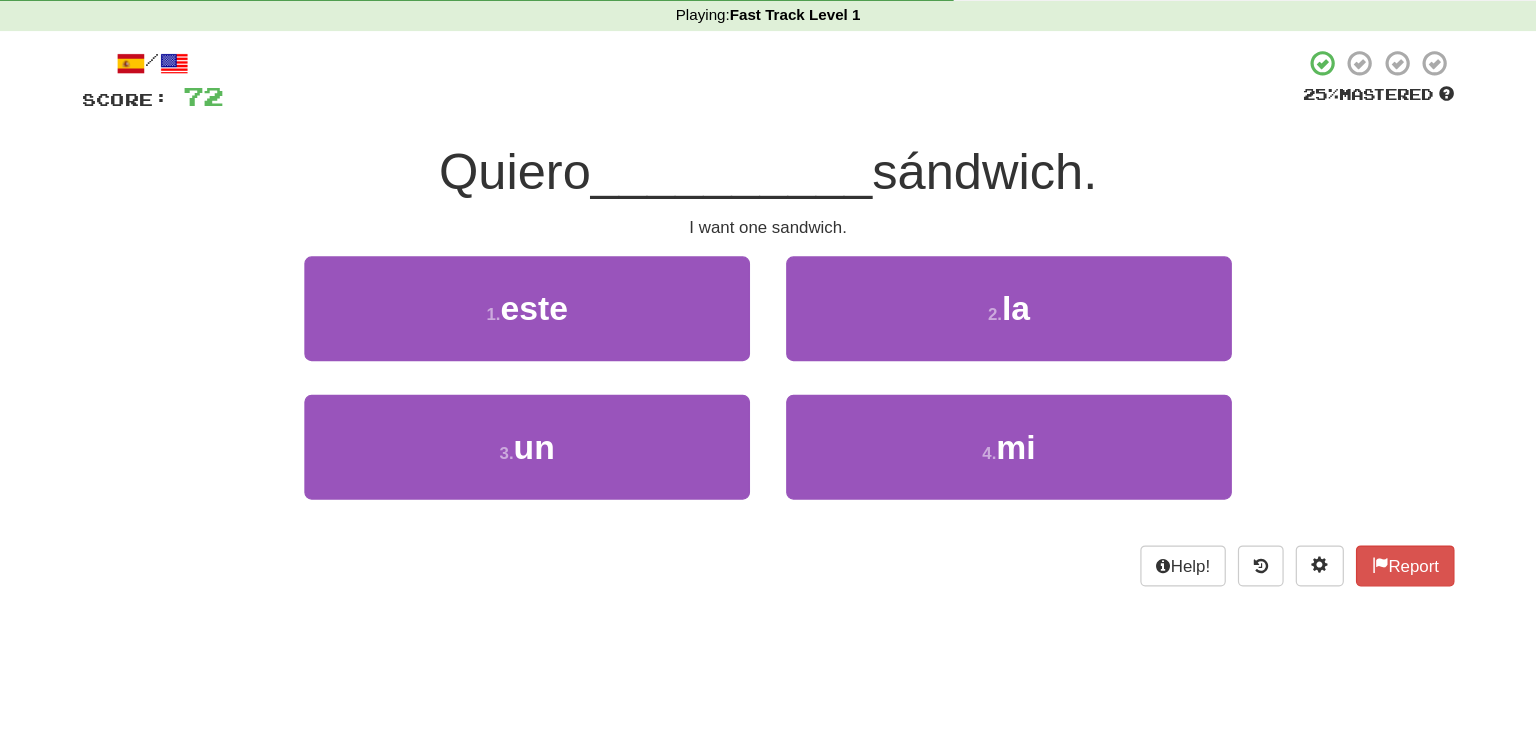 click on "2 .  la" at bounding box center (968, 352) 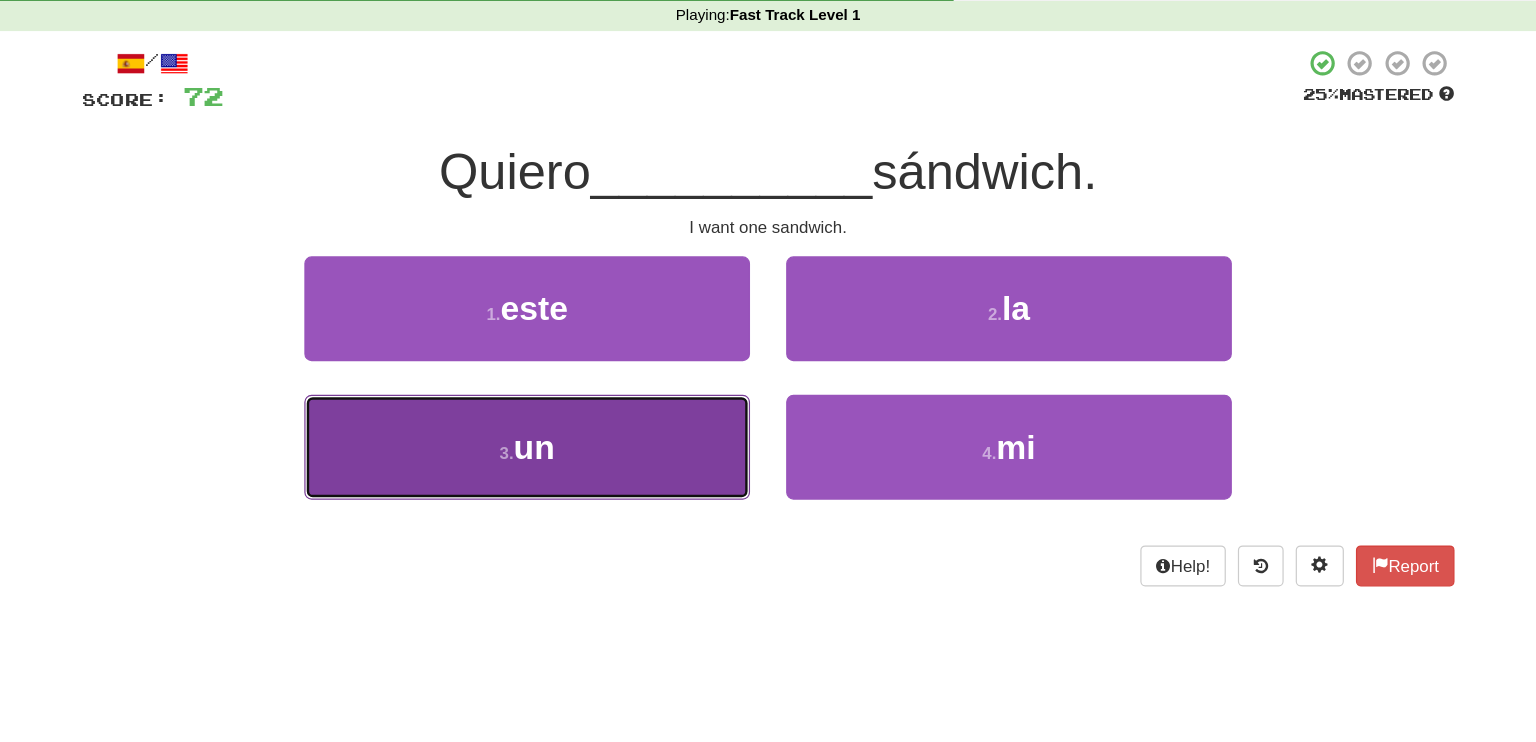 click on "3 .  un" at bounding box center (568, 453) 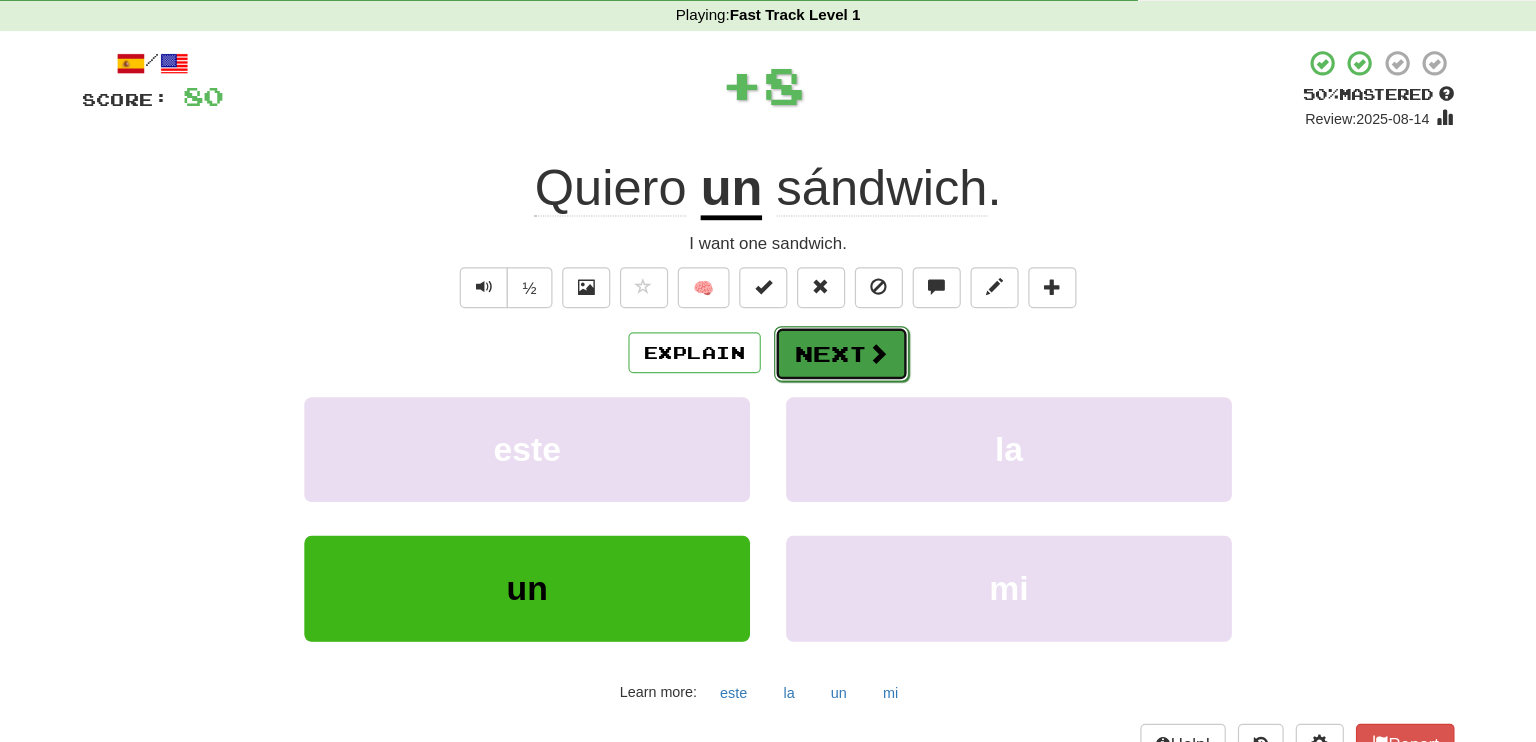 click on "Next" at bounding box center [829, 376] 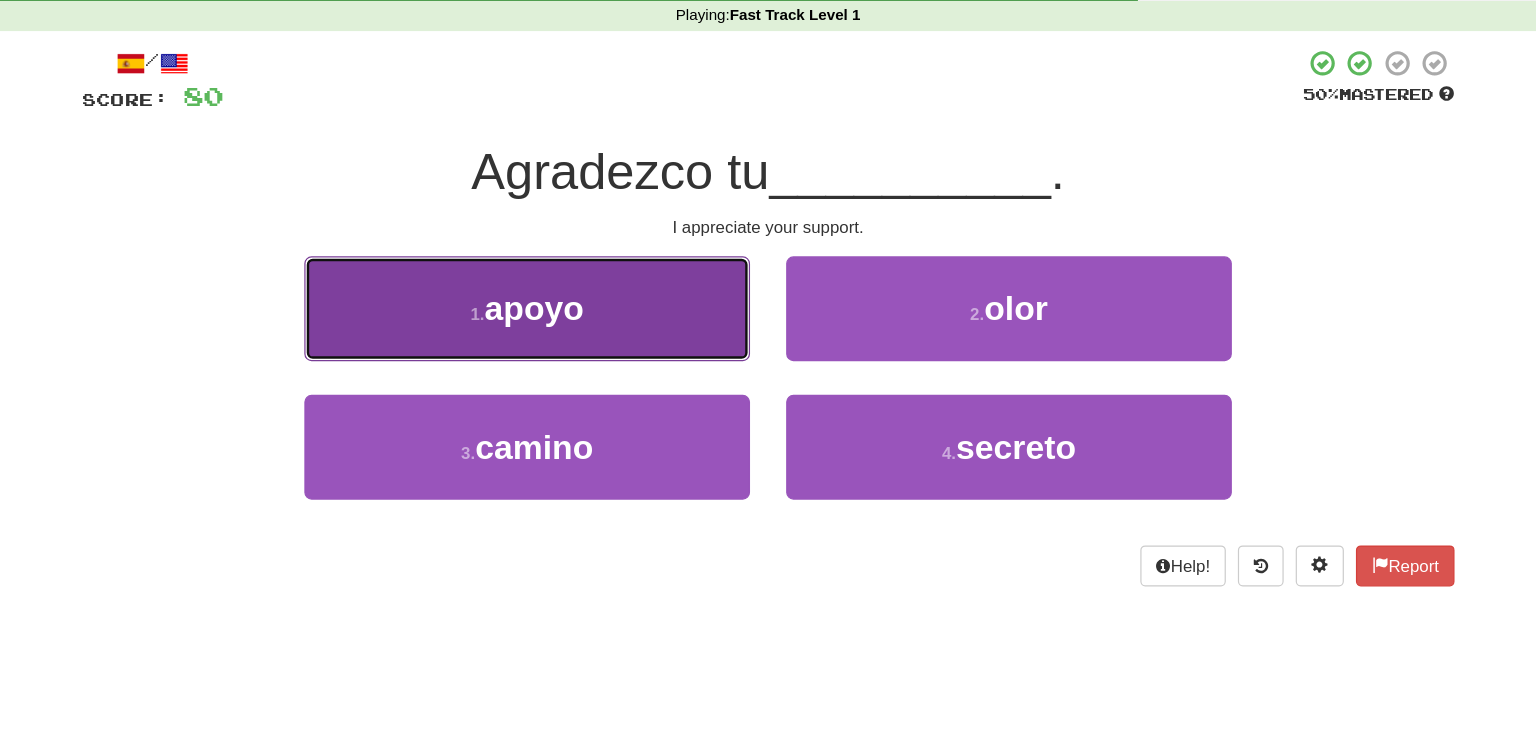 click on "1 .  apoyo" at bounding box center [568, 338] 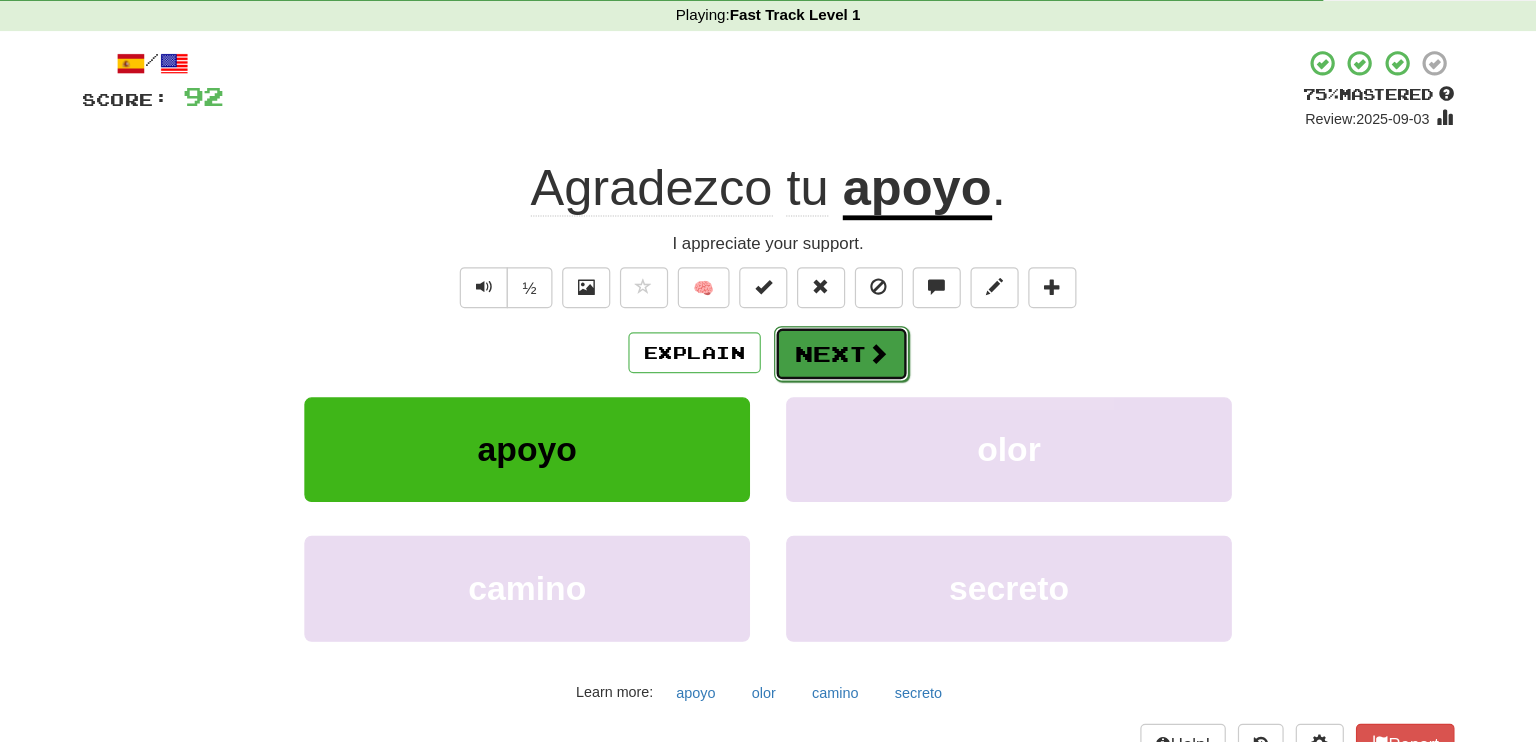 click on "Next" at bounding box center [829, 376] 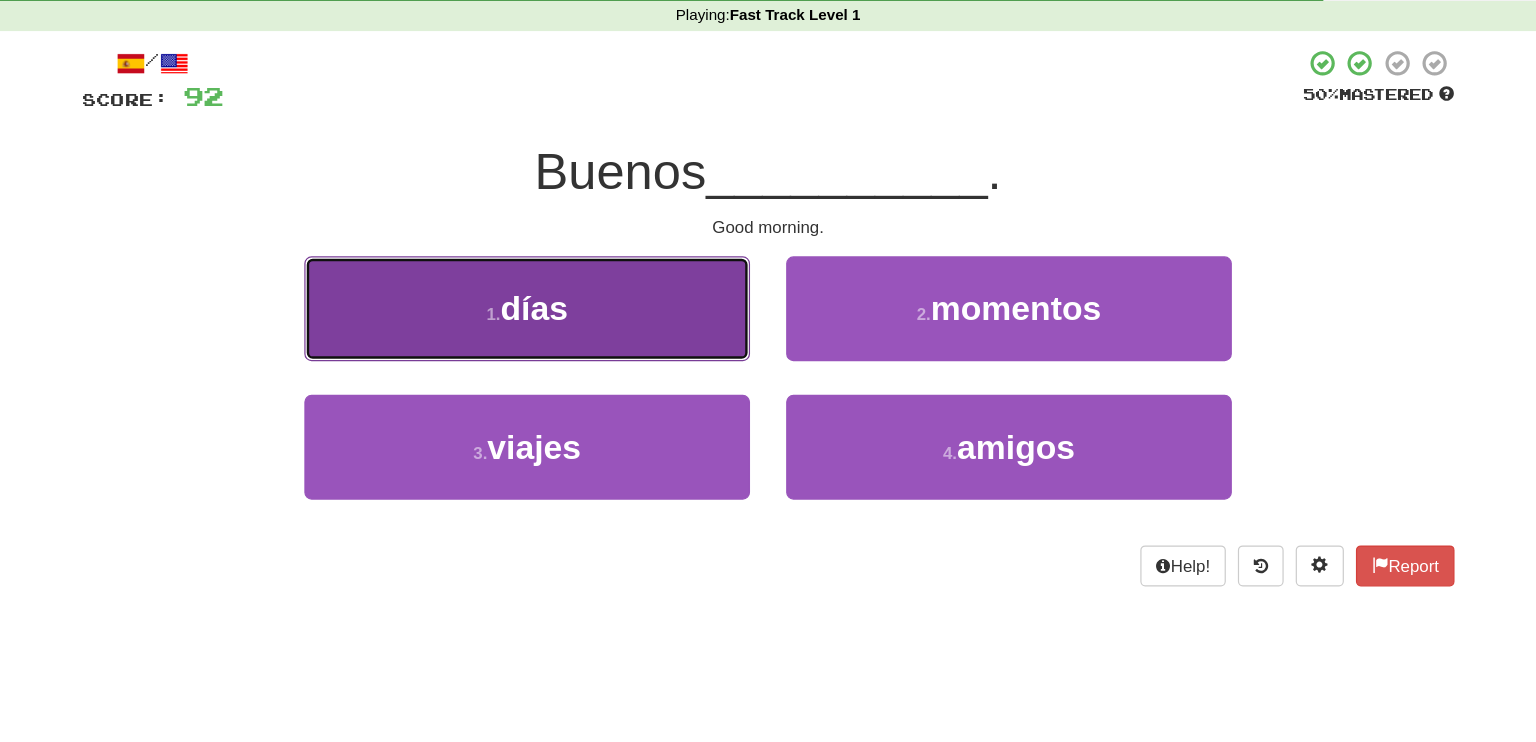click on "1 .  días" at bounding box center (568, 338) 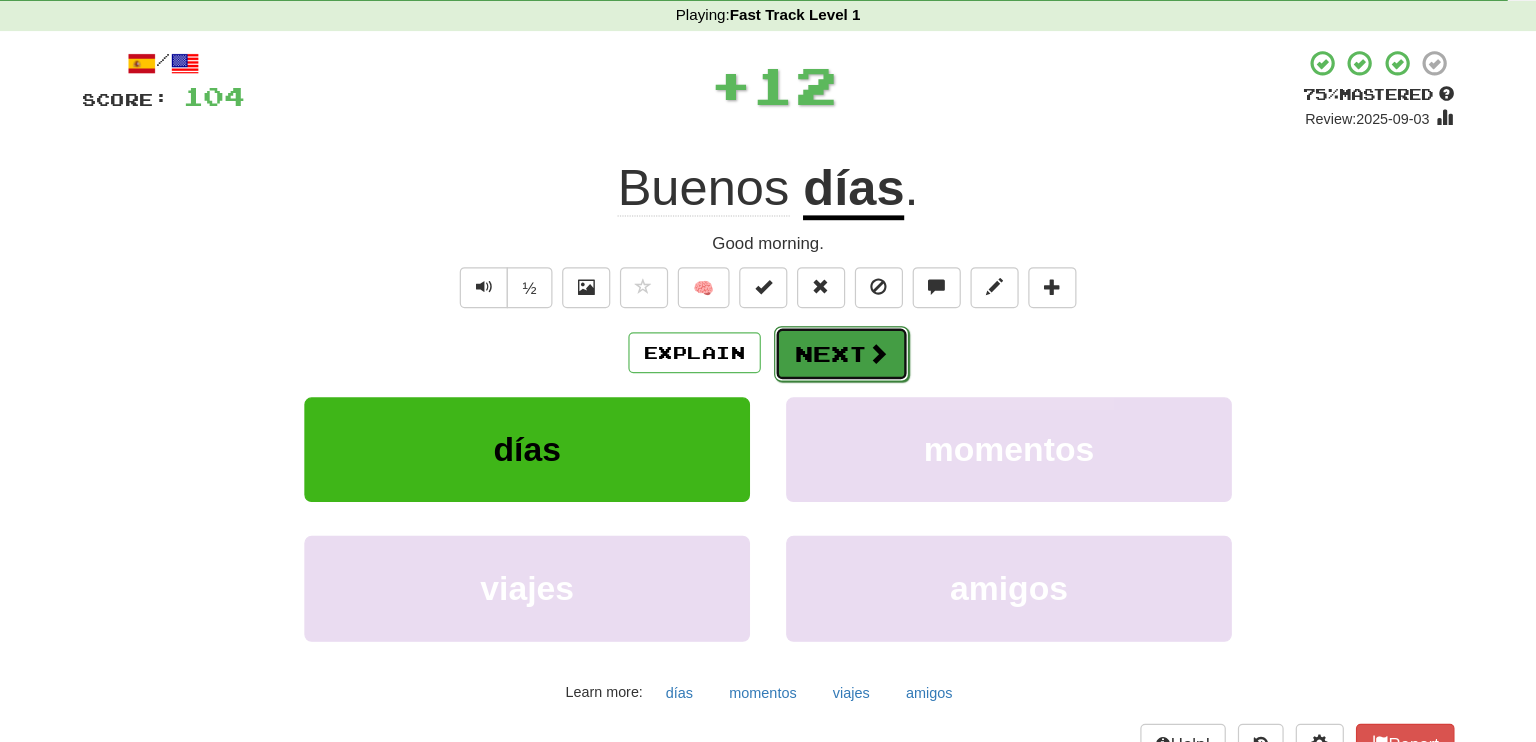 click on "Next" at bounding box center [829, 376] 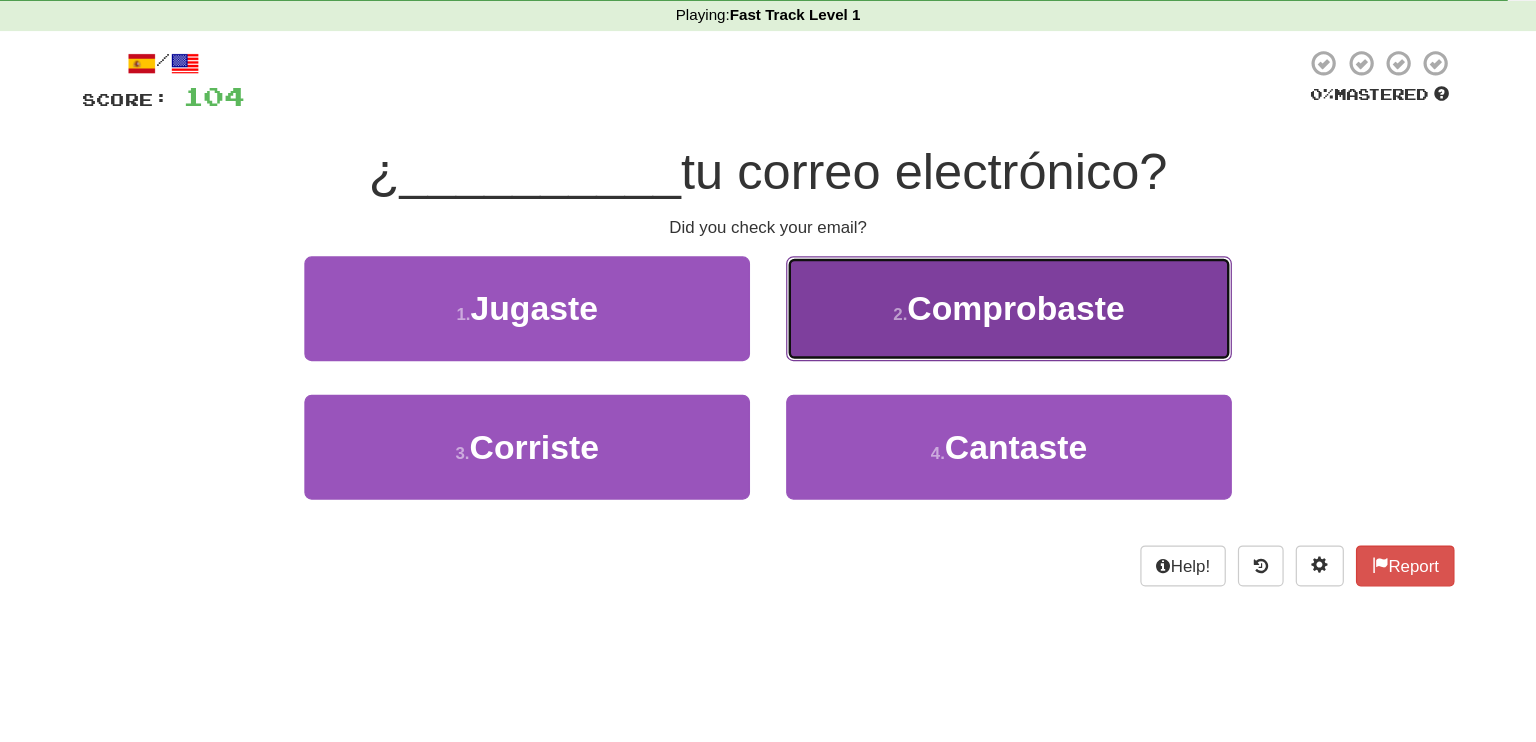 click on "2 .  Comprobaste" at bounding box center (968, 338) 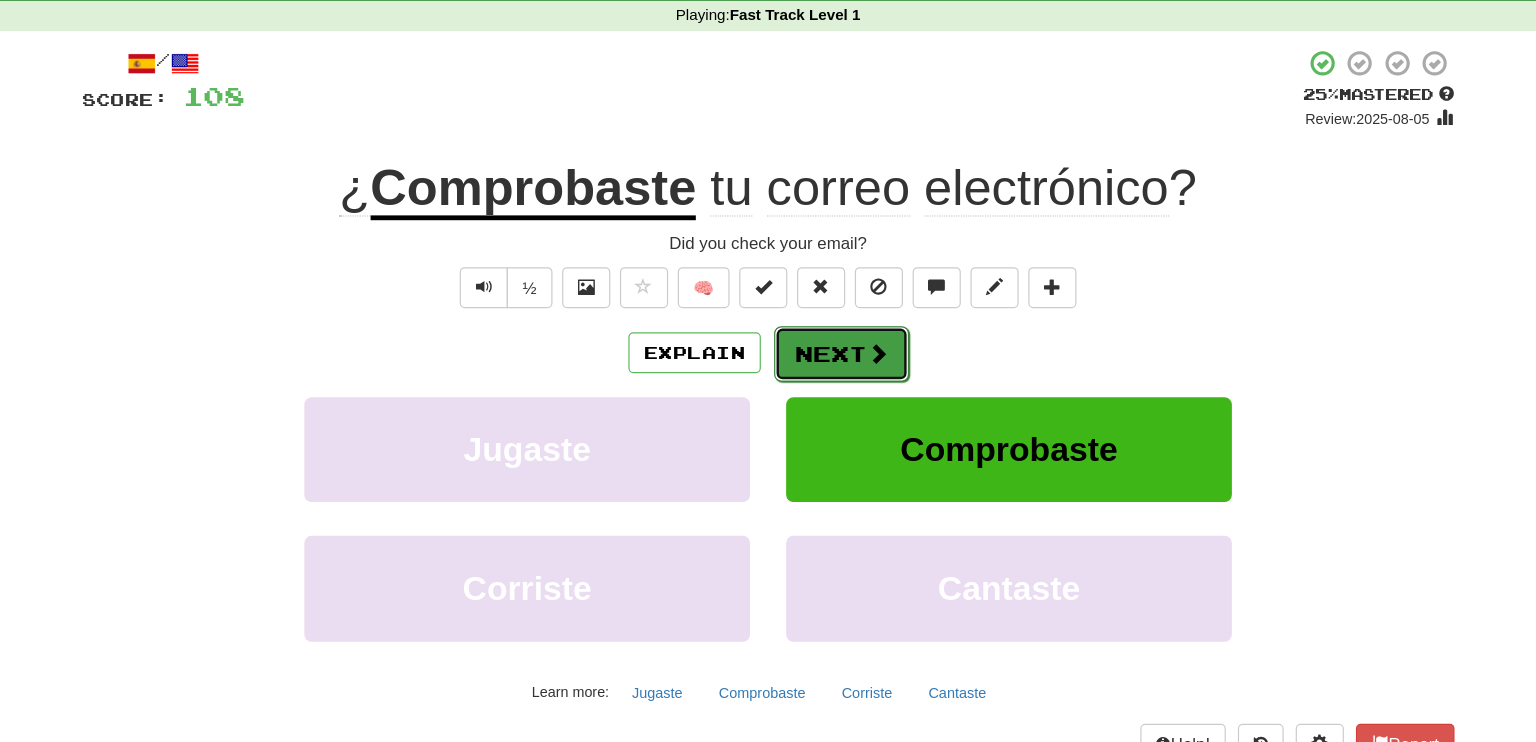 click on "Next" at bounding box center [829, 376] 